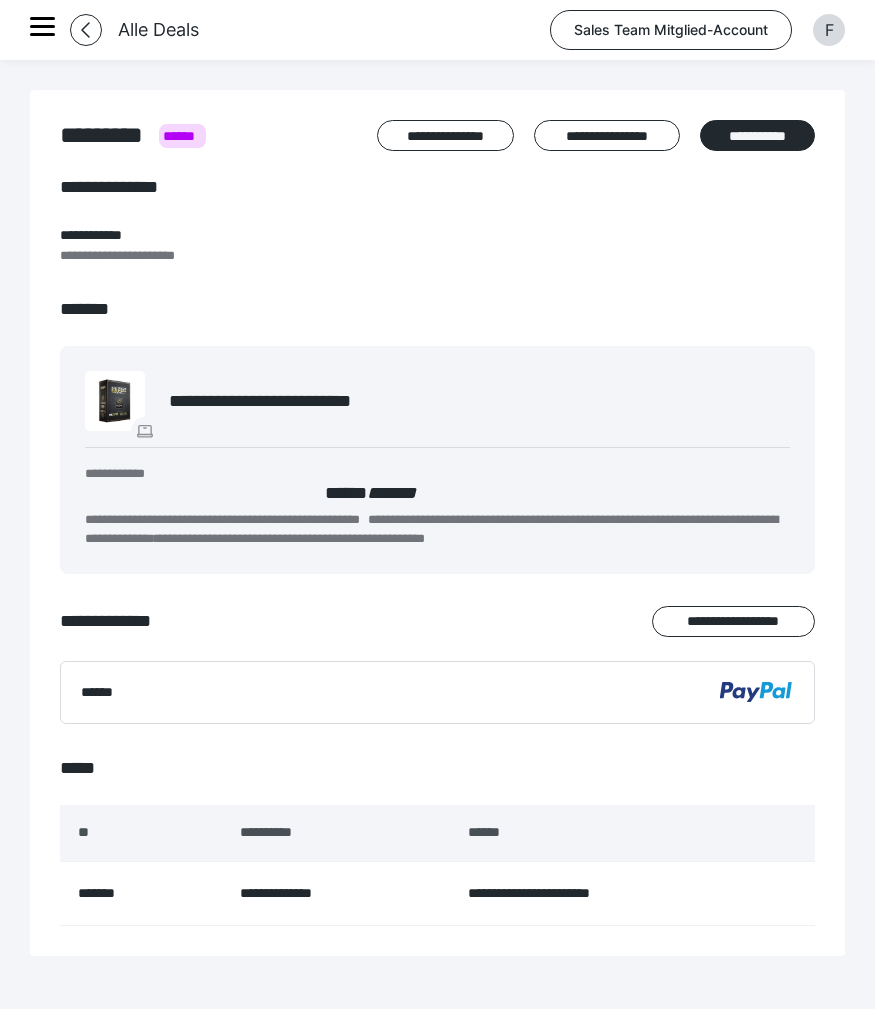 scroll, scrollTop: 0, scrollLeft: 0, axis: both 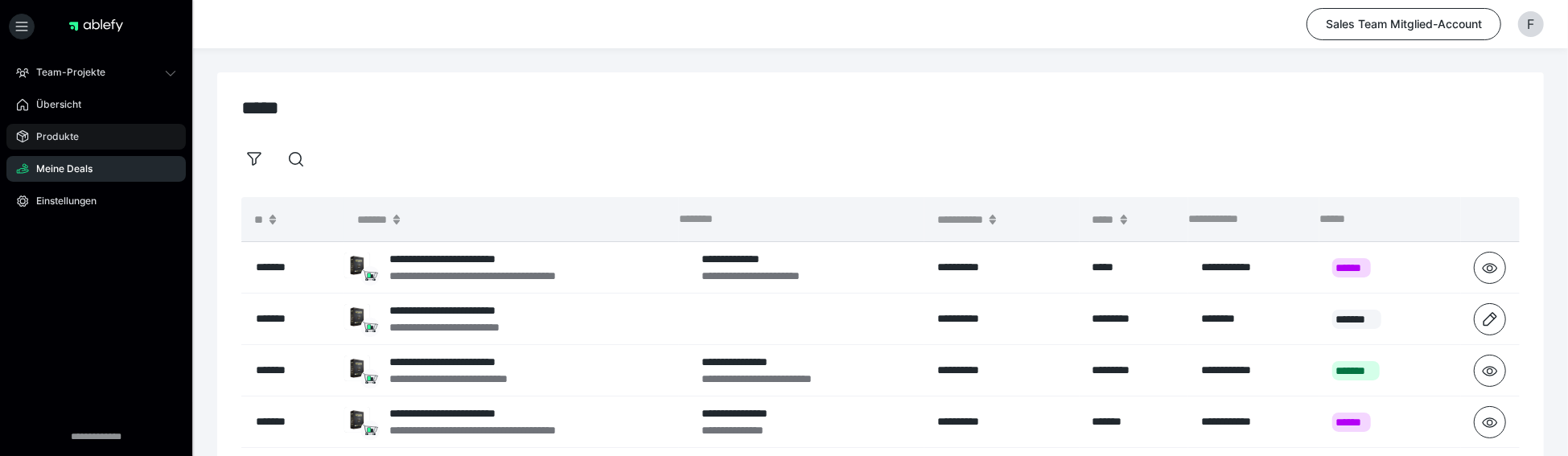click on "Produkte" at bounding box center [96, 137] 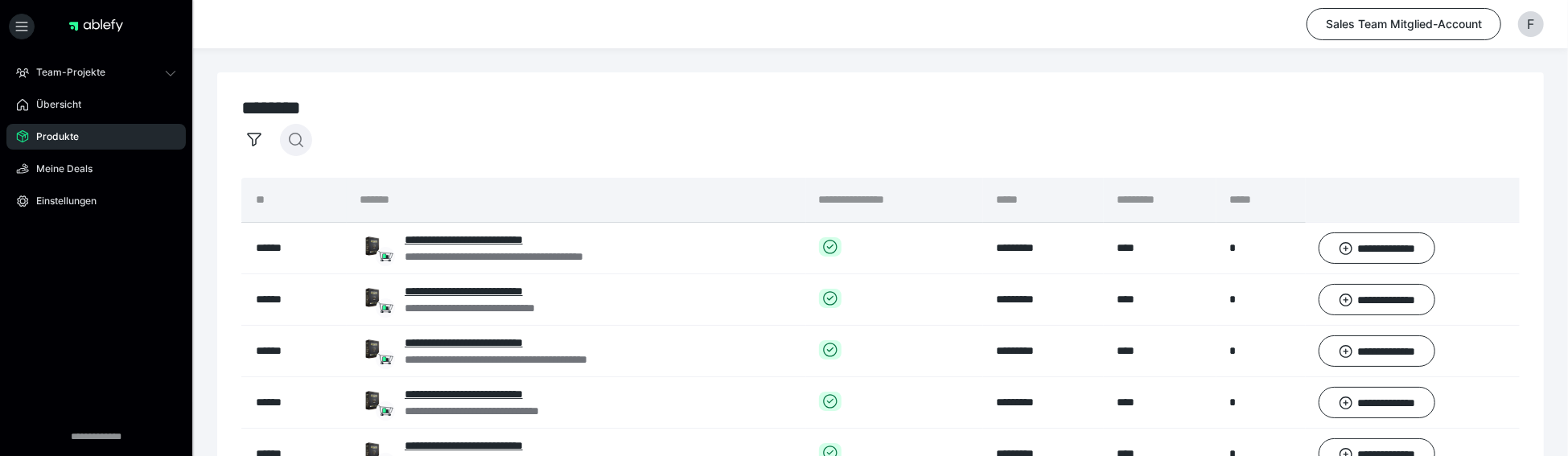 click at bounding box center [296, 140] 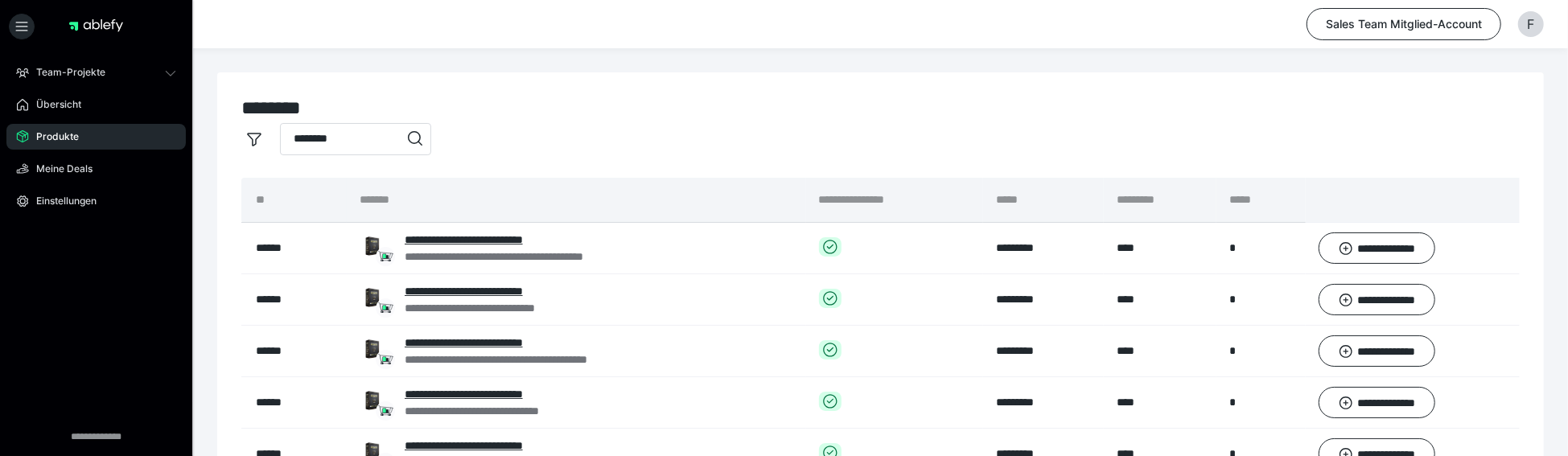 type on "********" 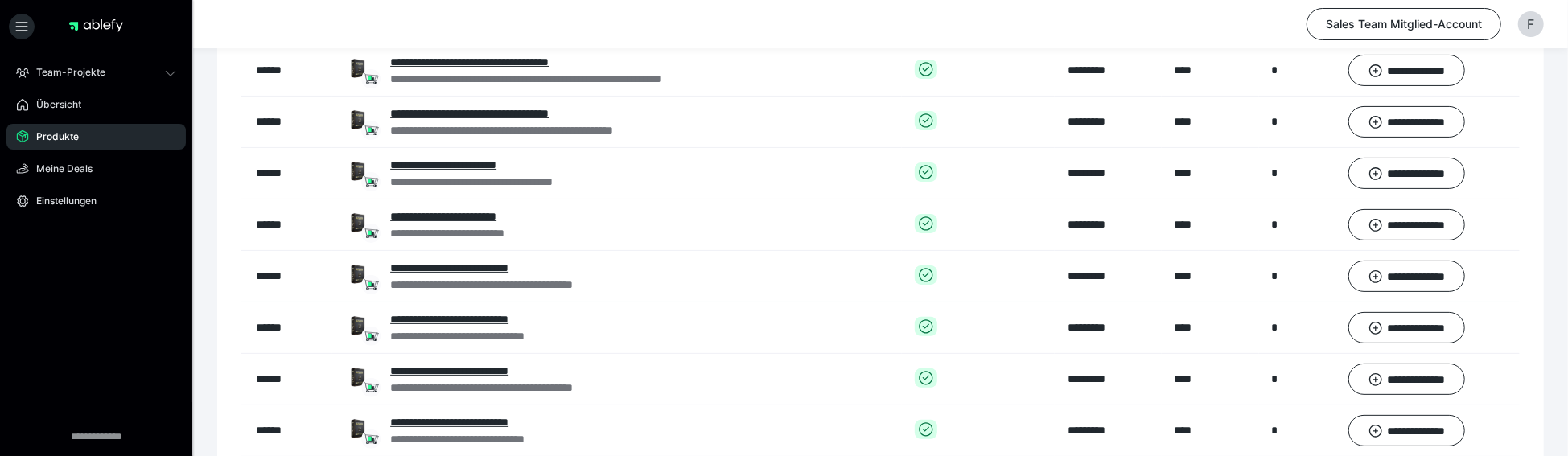 scroll, scrollTop: 481, scrollLeft: 0, axis: vertical 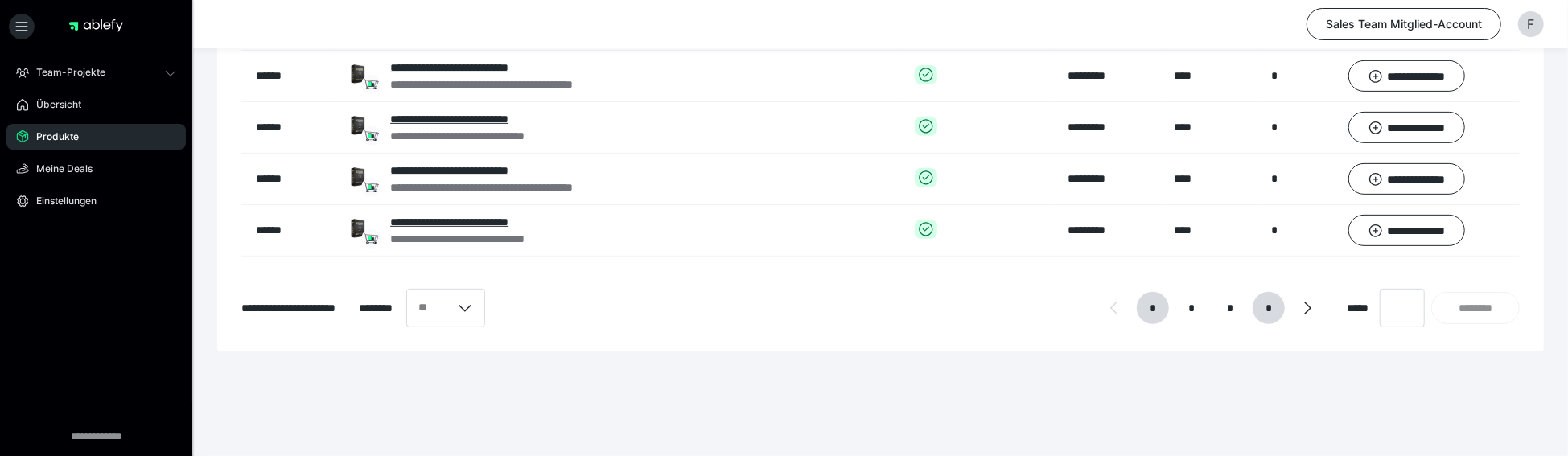 click on "*" at bounding box center [1269, 308] 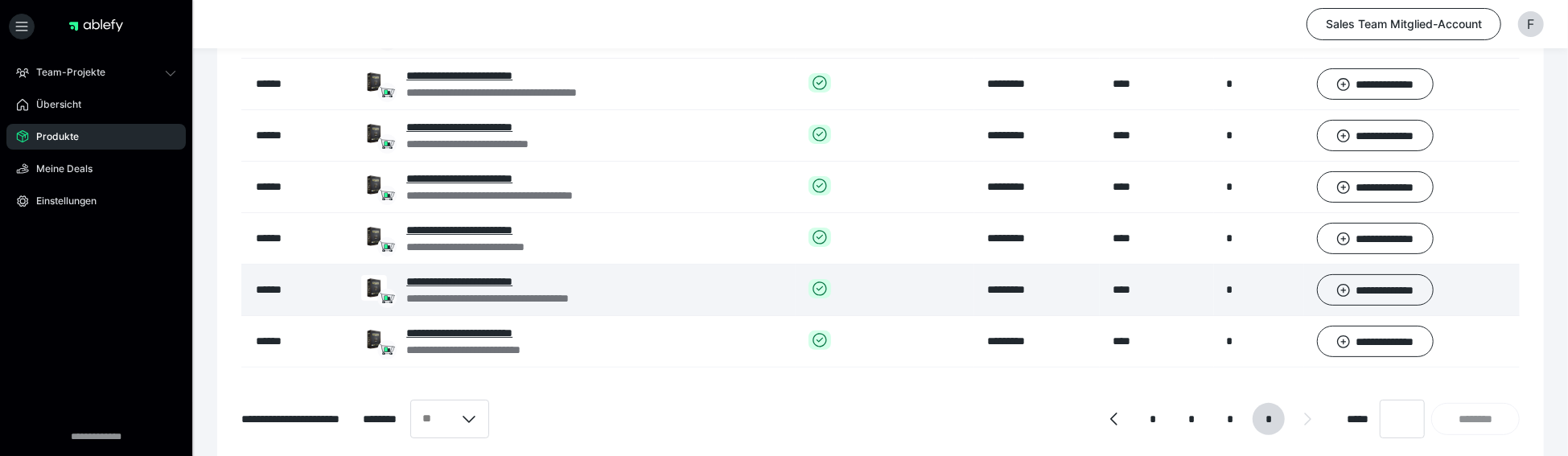 scroll, scrollTop: 261, scrollLeft: 0, axis: vertical 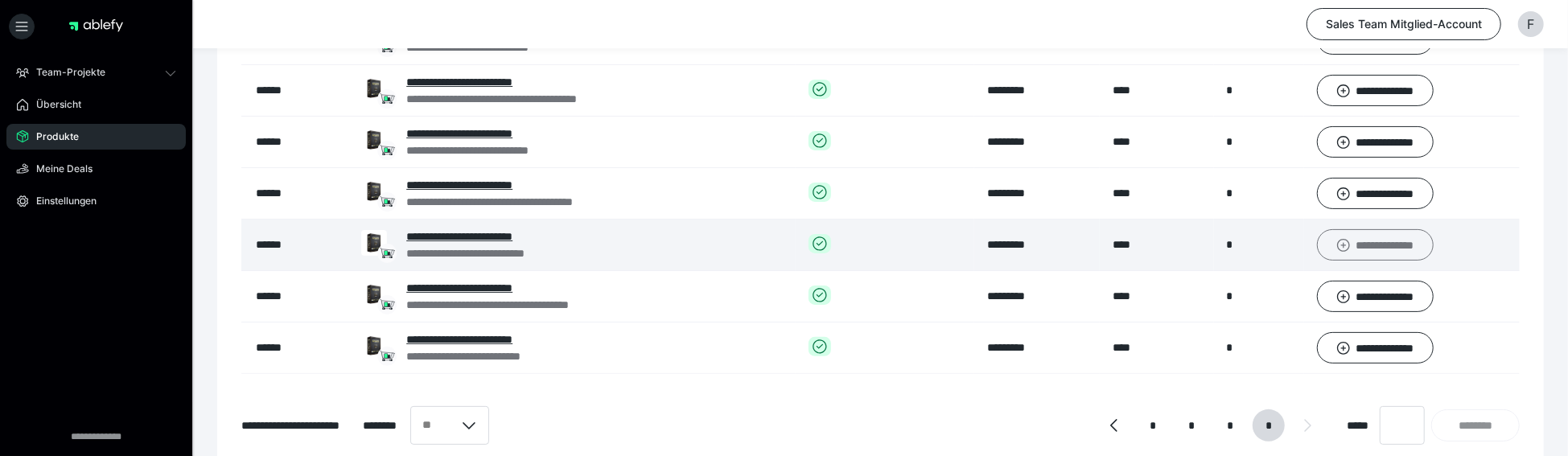 click on "**********" at bounding box center [1375, 244] 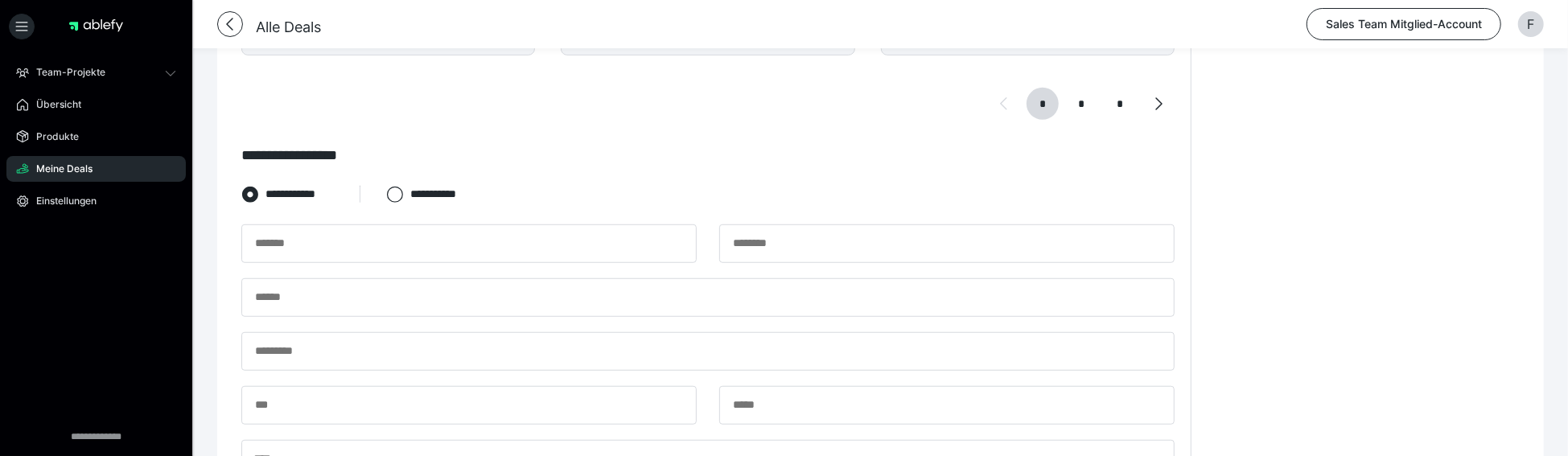 scroll, scrollTop: 877, scrollLeft: 0, axis: vertical 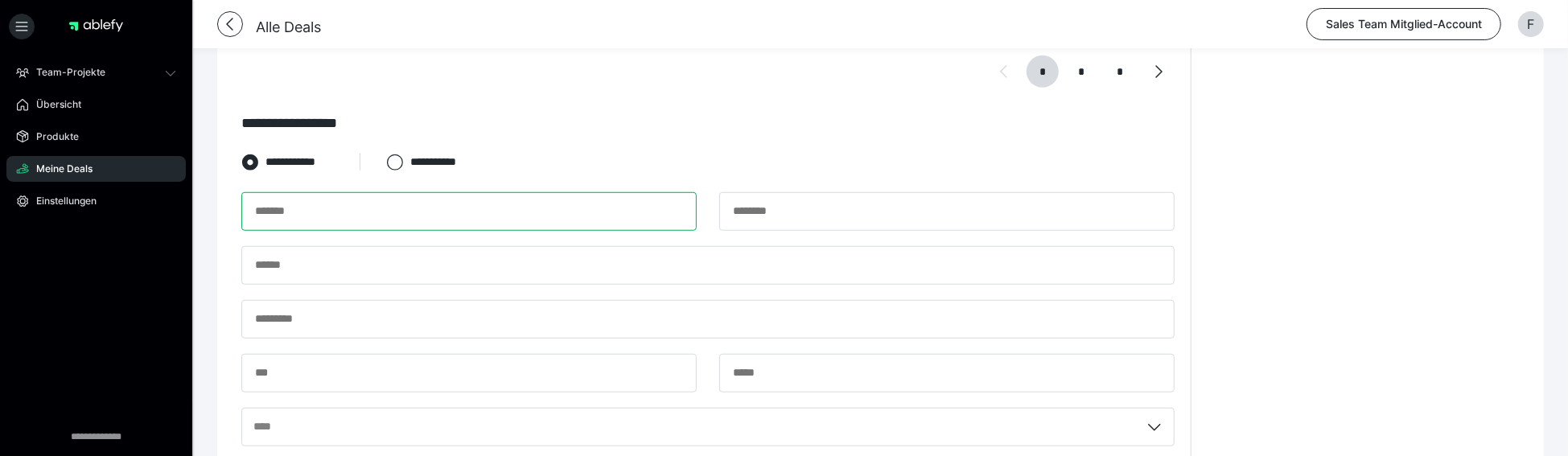 click at bounding box center [469, 212] 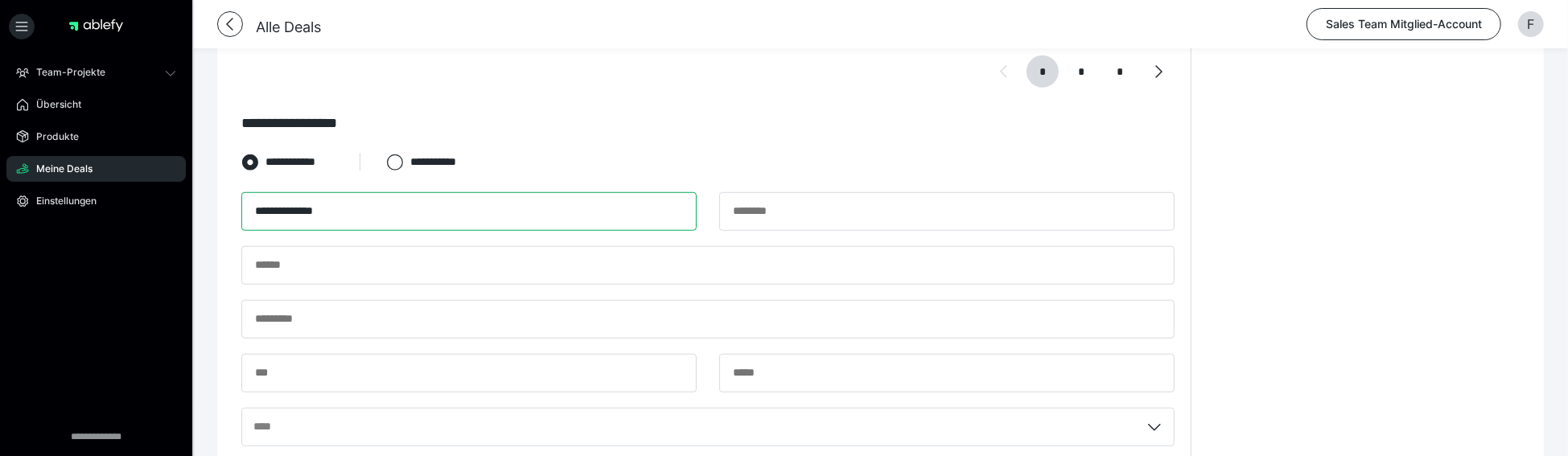type on "**********" 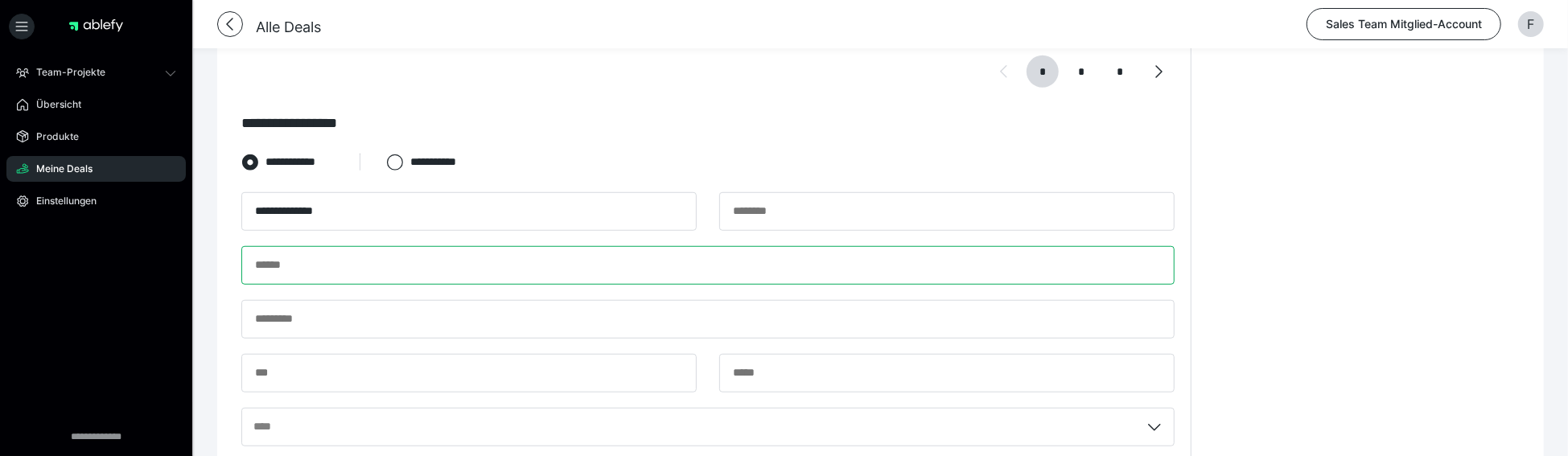 click at bounding box center (708, 265) 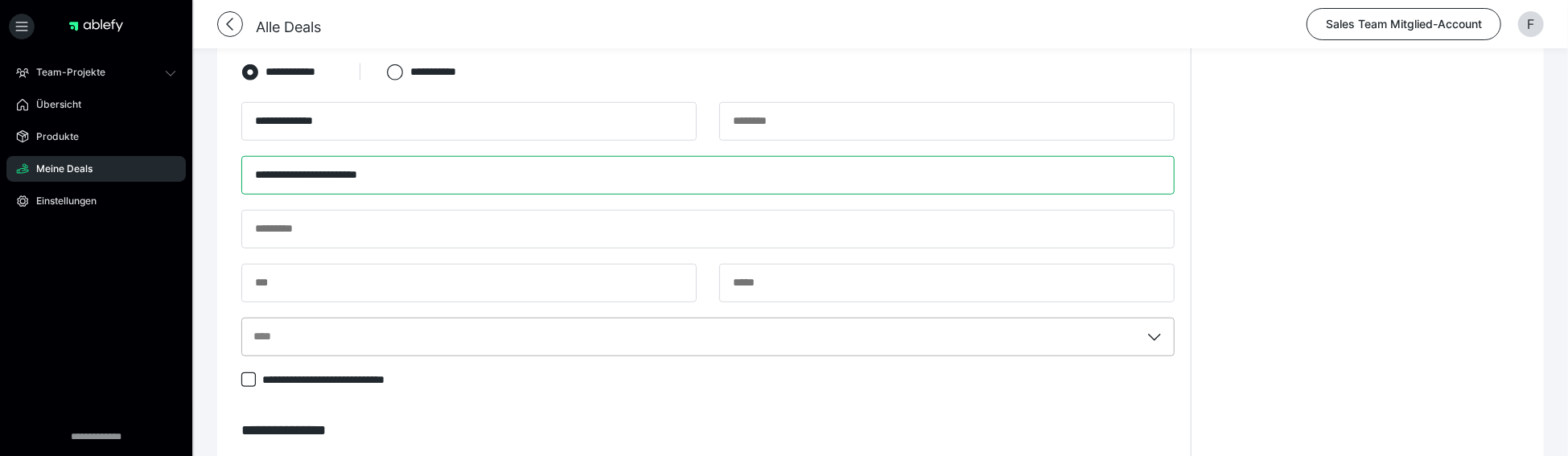 type on "**********" 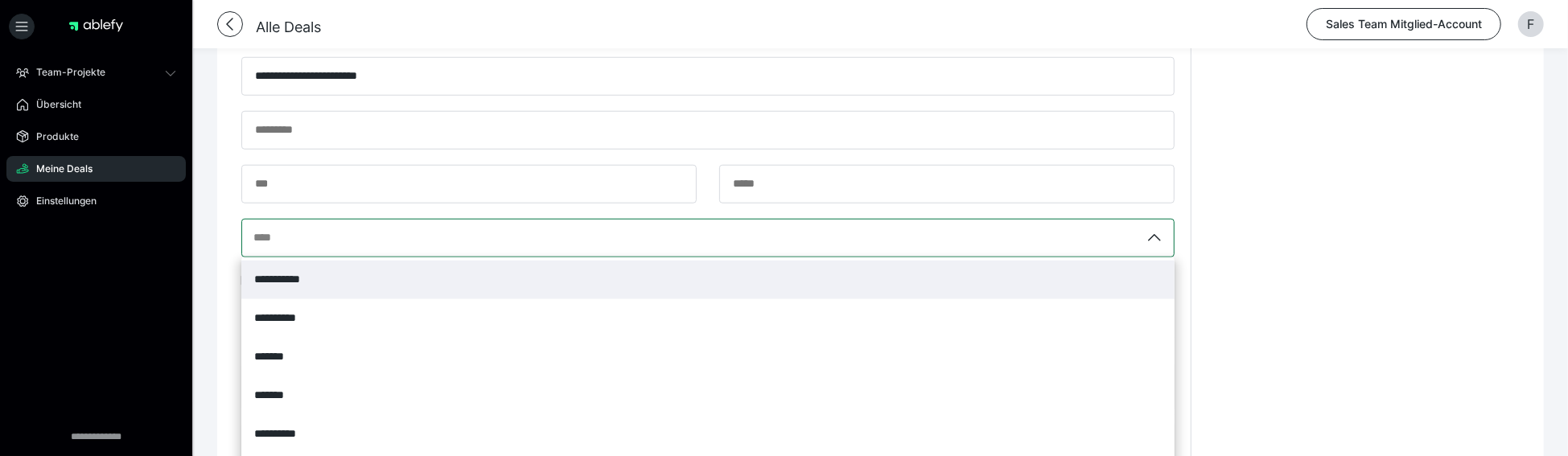 click on "**********" at bounding box center [708, 238] 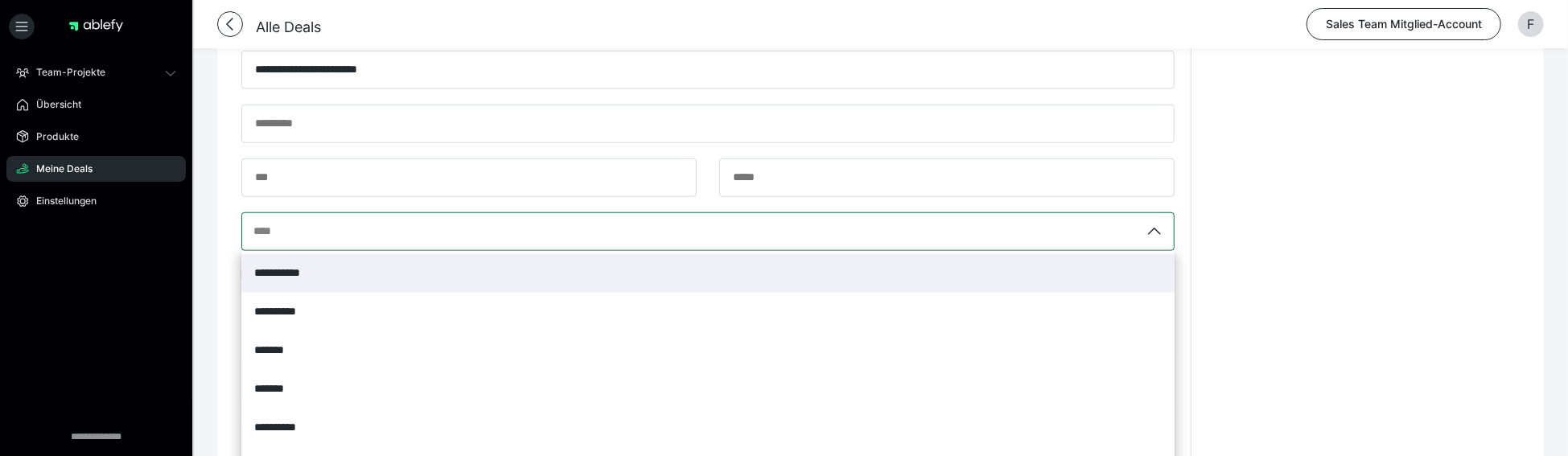 click on "**********" at bounding box center [254, 232] 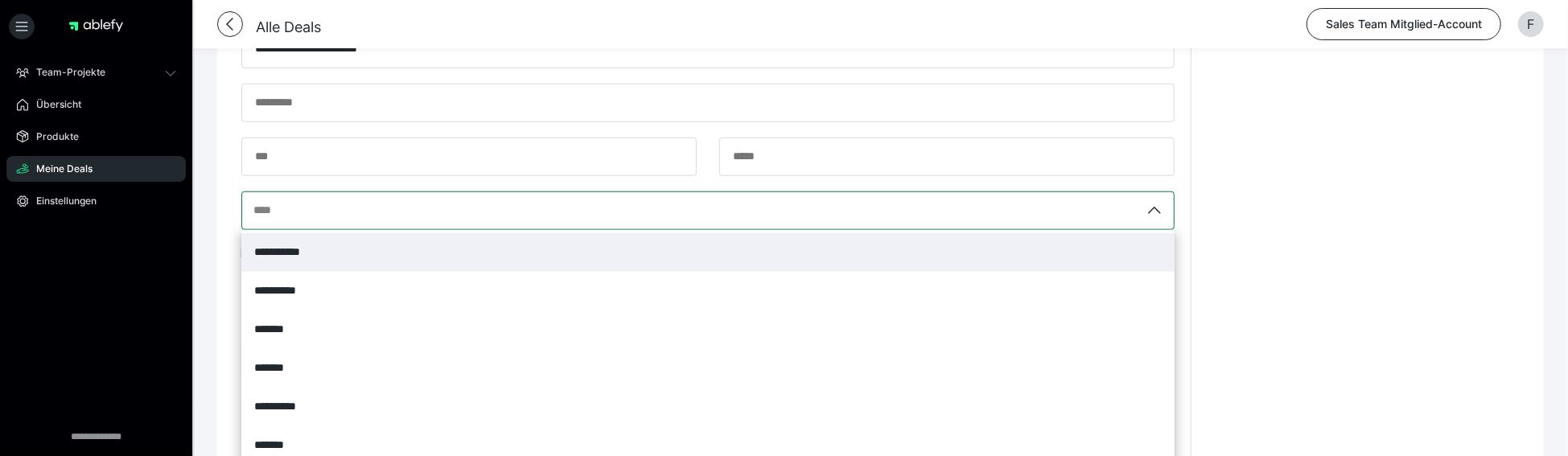 scroll, scrollTop: 1111, scrollLeft: 0, axis: vertical 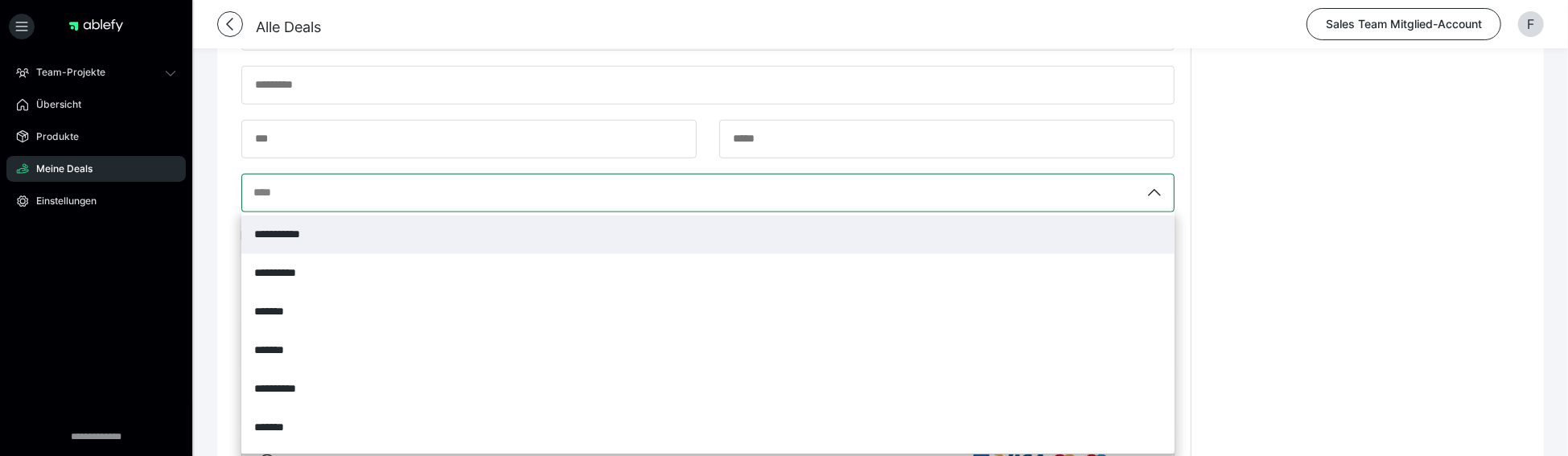 click on "**********" at bounding box center [708, 235] 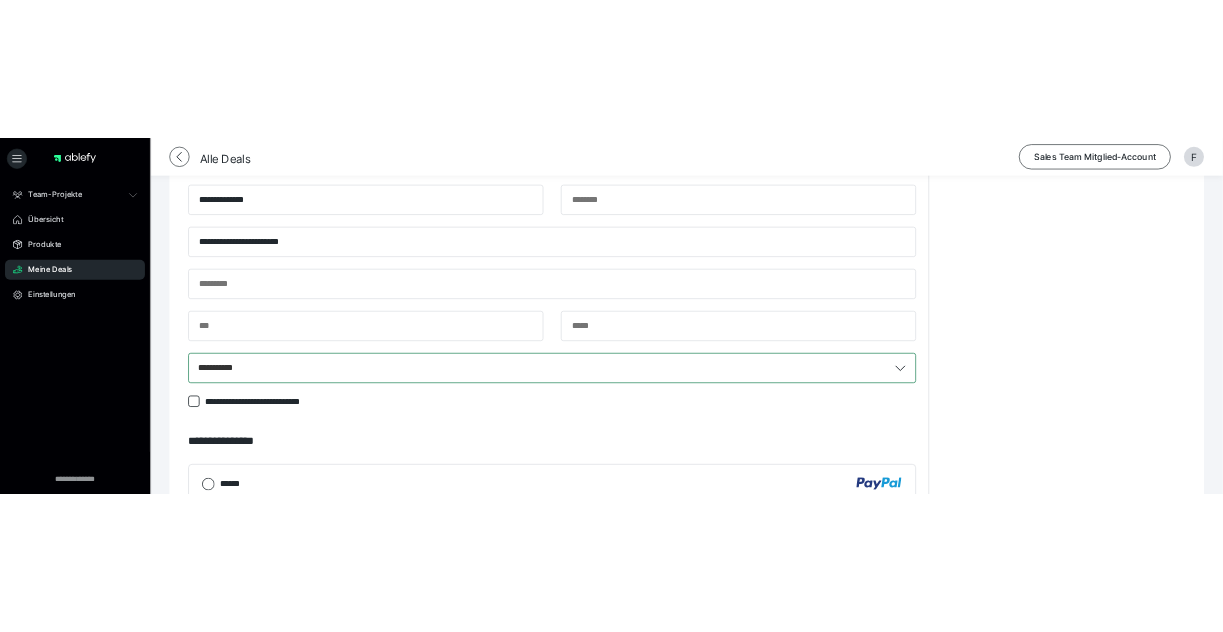 scroll, scrollTop: 1253, scrollLeft: 0, axis: vertical 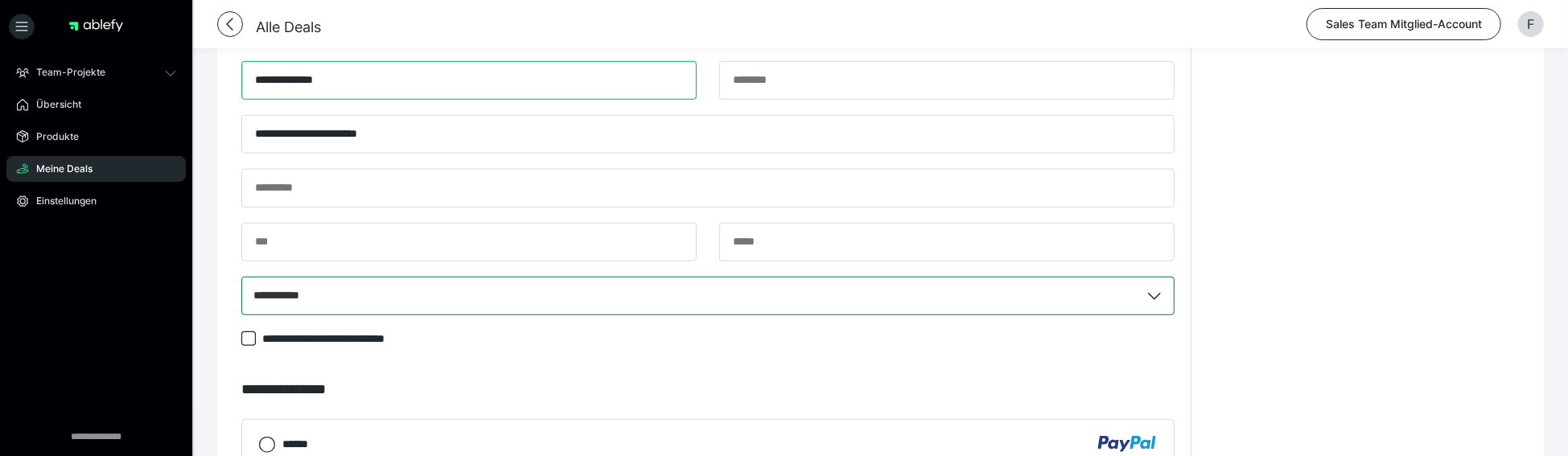 click on "**********" at bounding box center (469, 80) 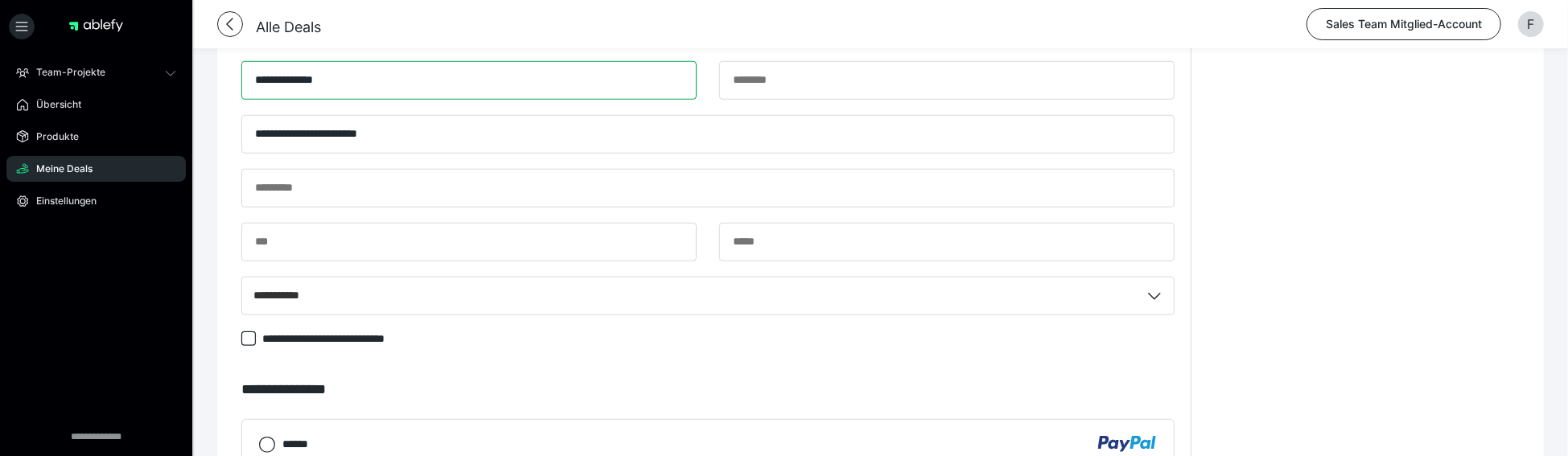 click on "**********" at bounding box center (469, 80) 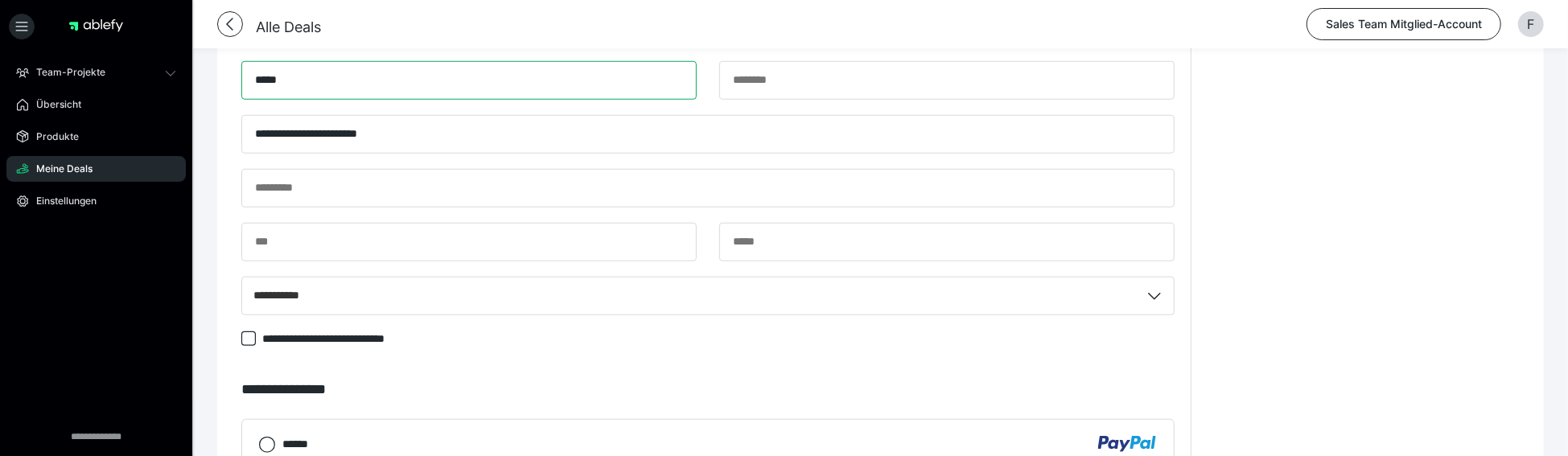 type on "*****" 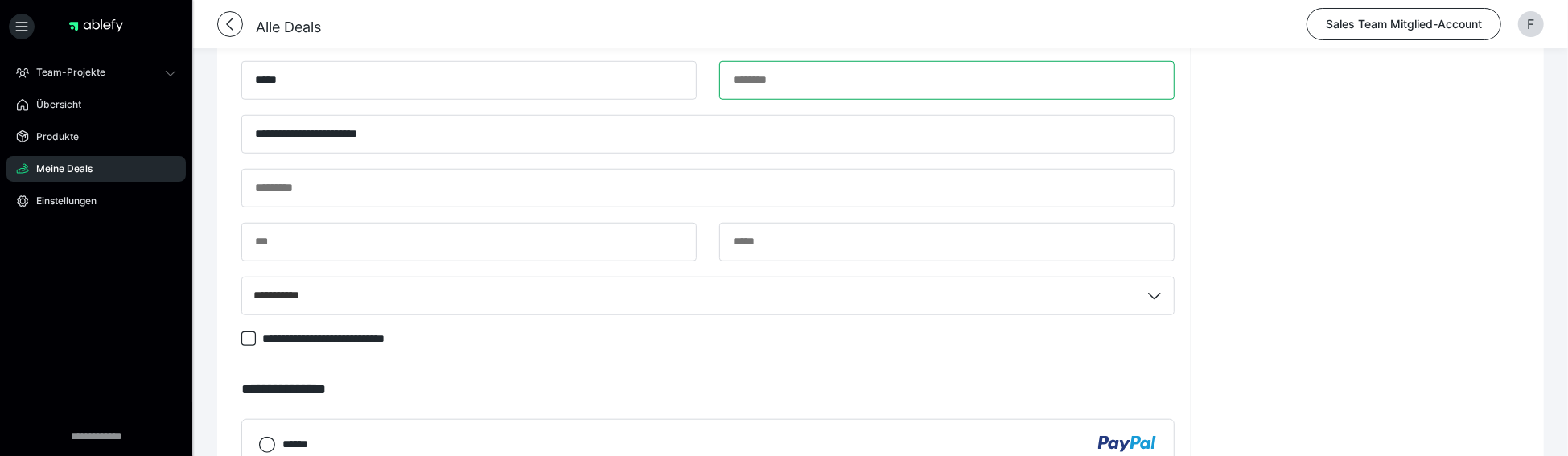 paste on "********" 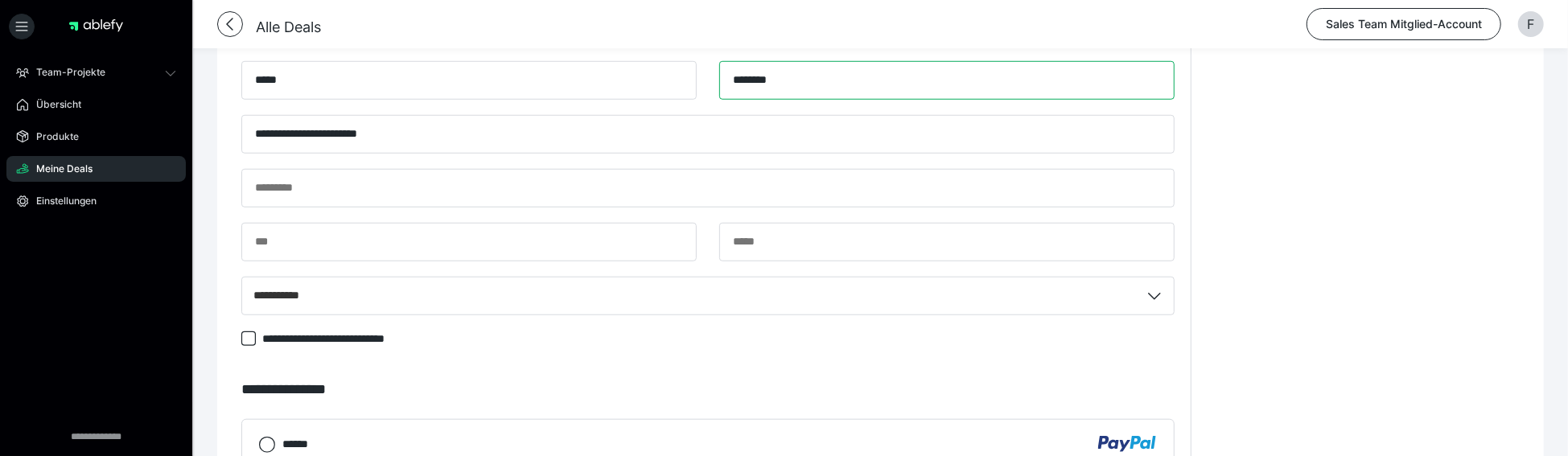 type on "********" 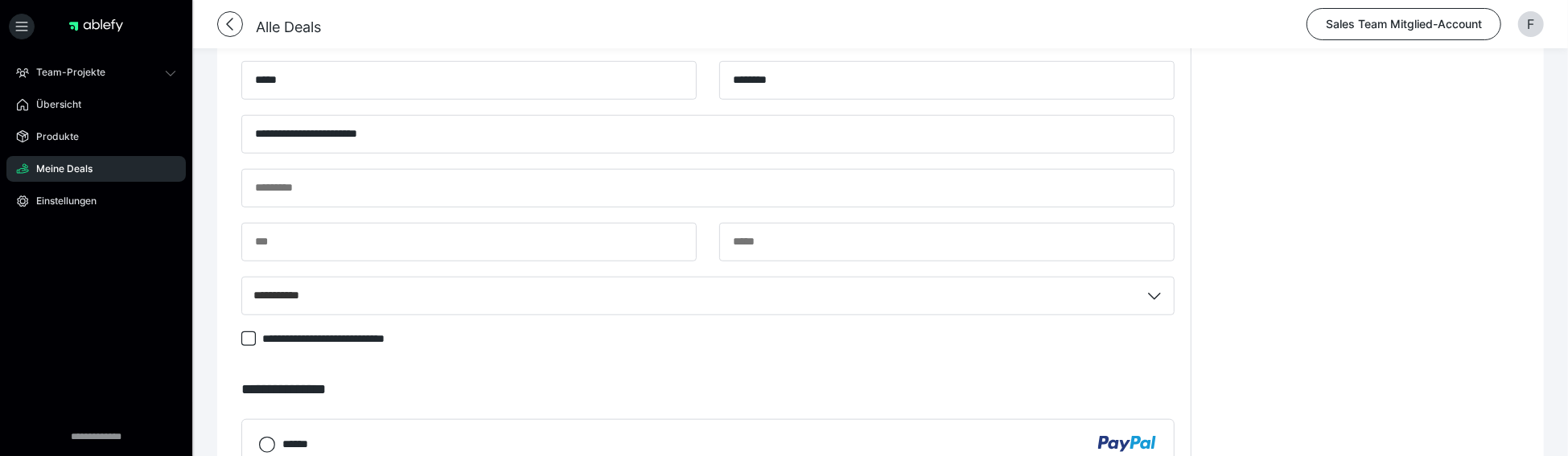 click on "**********" at bounding box center (1363, 64) 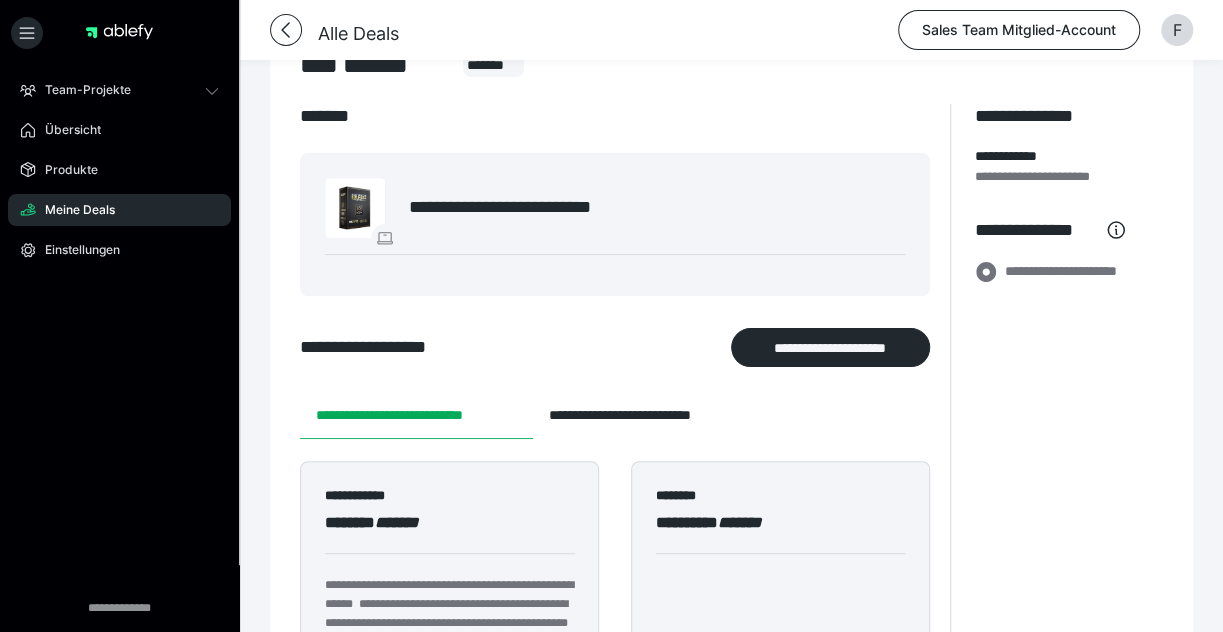 scroll, scrollTop: 66, scrollLeft: 0, axis: vertical 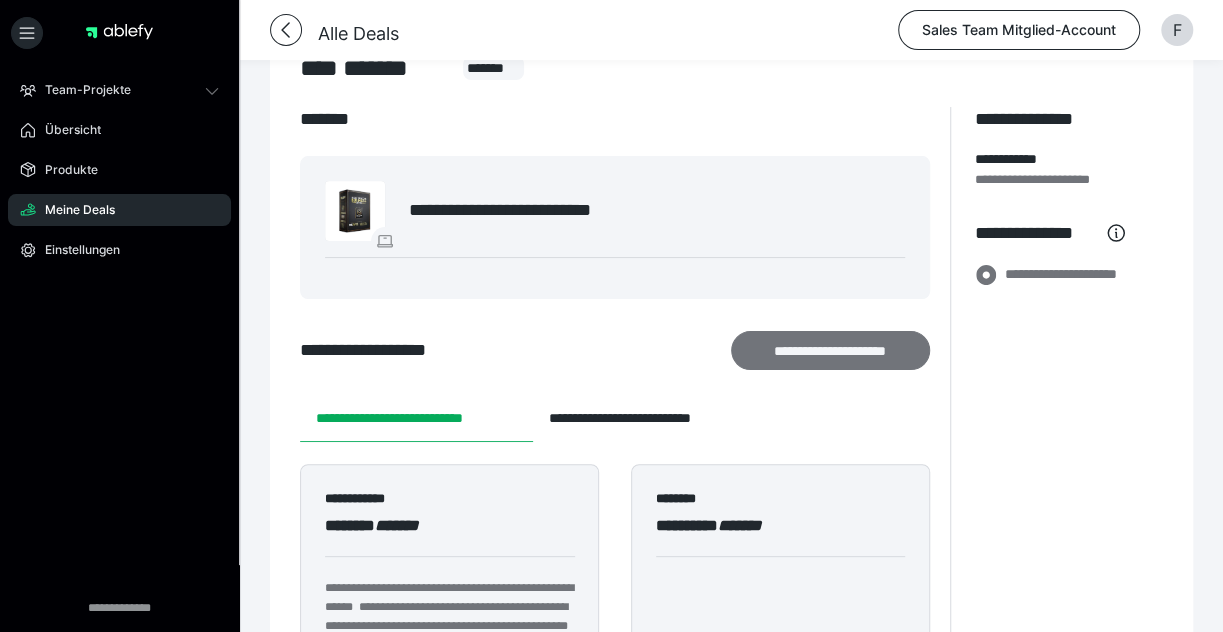 click on "**********" at bounding box center (830, 350) 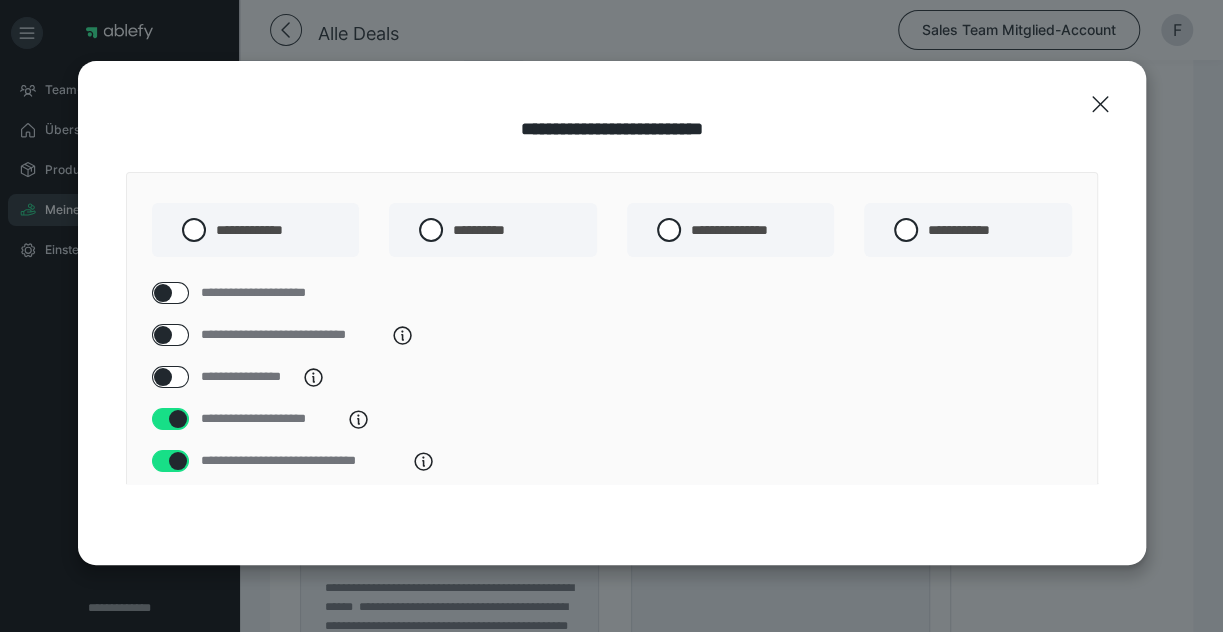 click at bounding box center (163, 377) 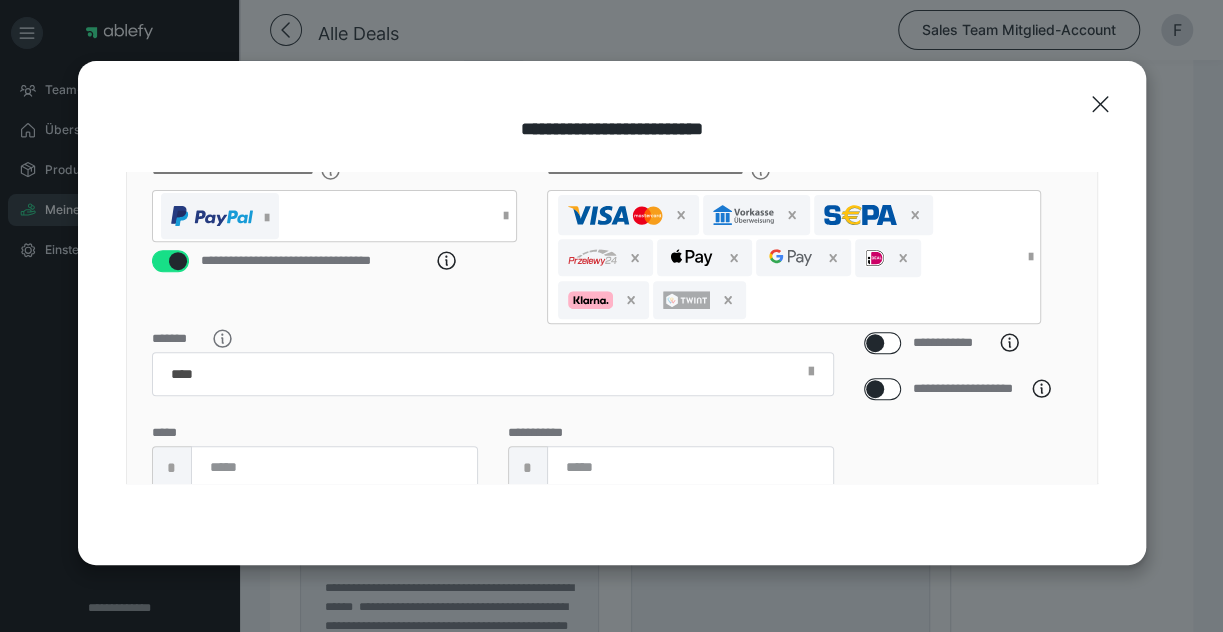 scroll, scrollTop: 556, scrollLeft: 0, axis: vertical 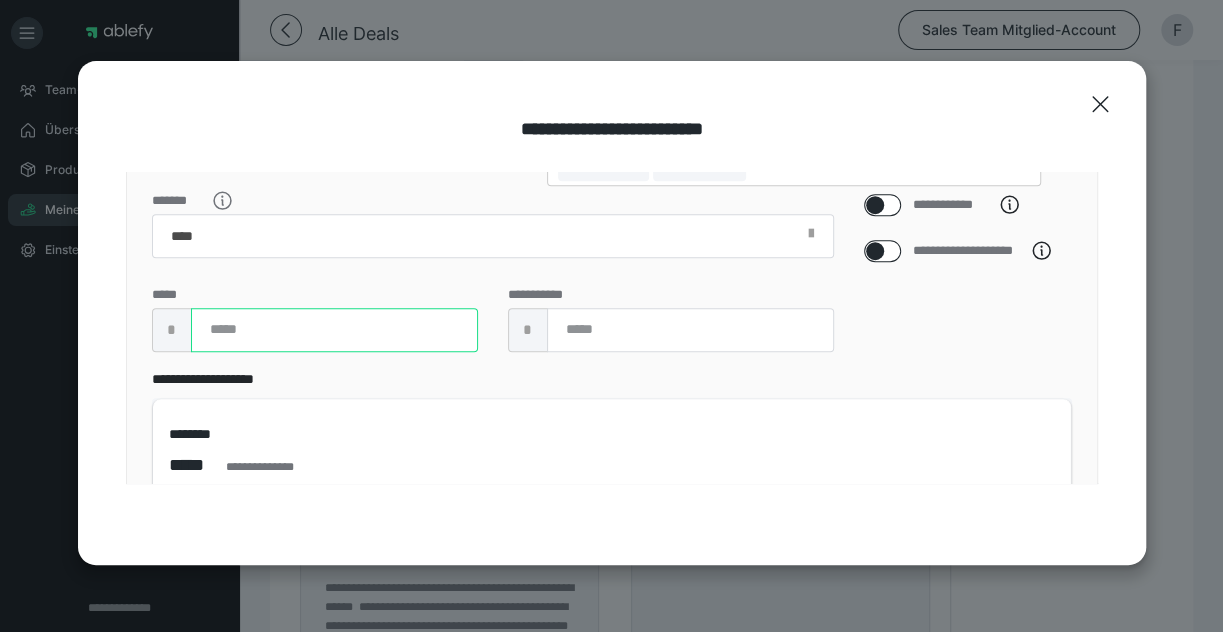 click at bounding box center (334, 330) 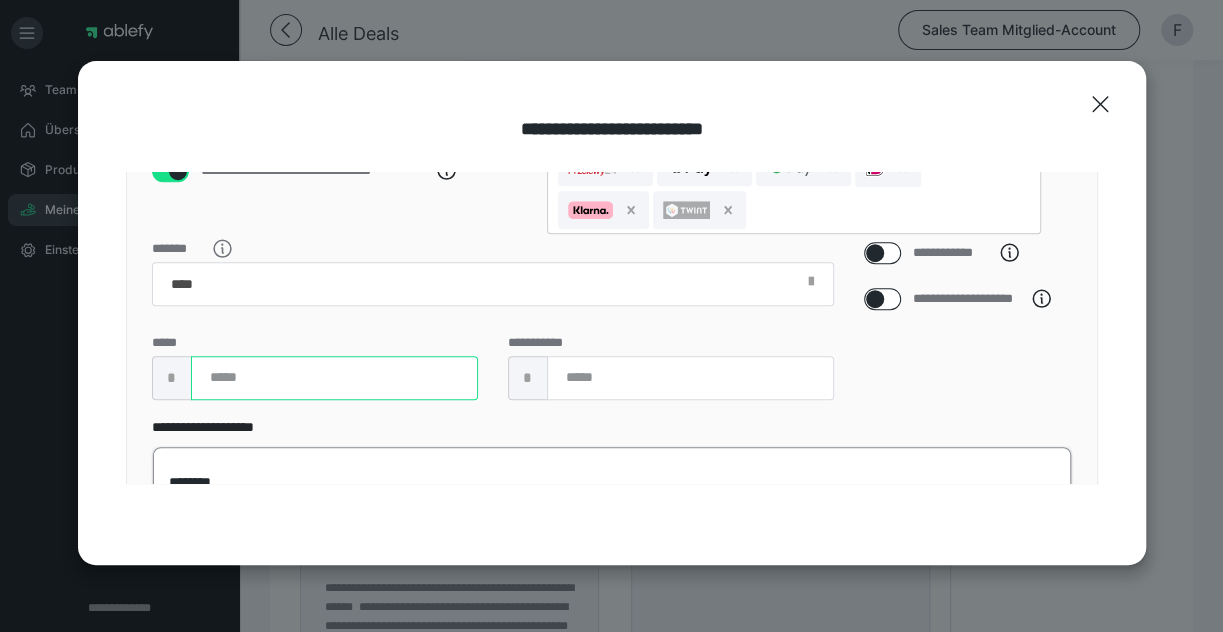 scroll, scrollTop: 457, scrollLeft: 0, axis: vertical 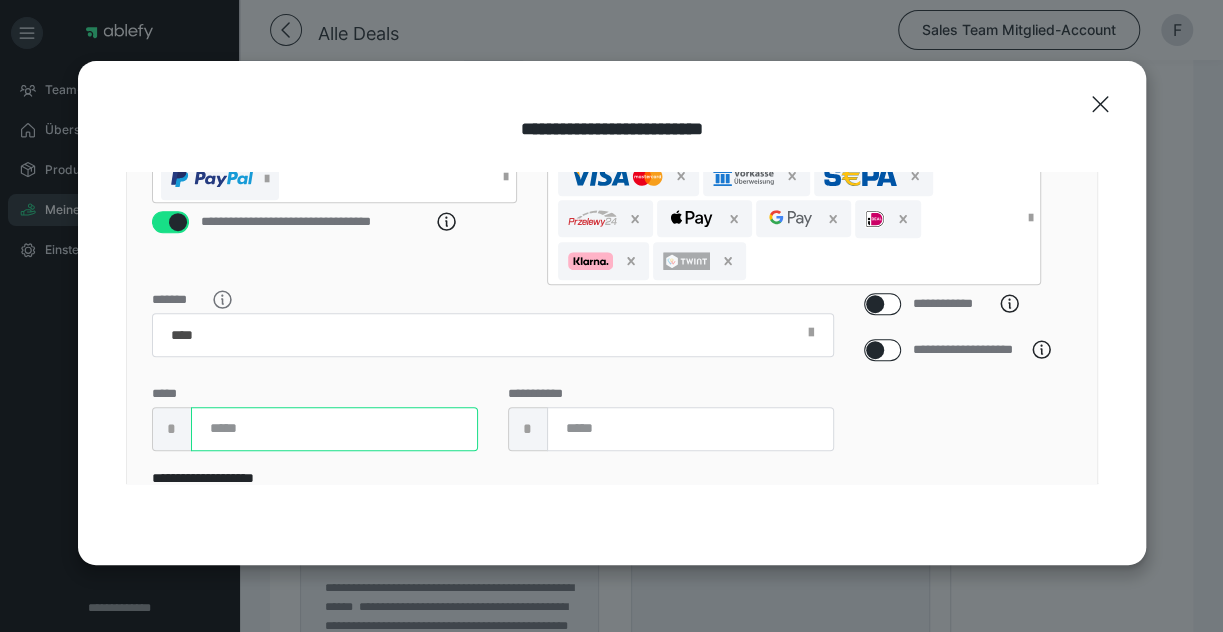 click on "***" at bounding box center [334, 429] 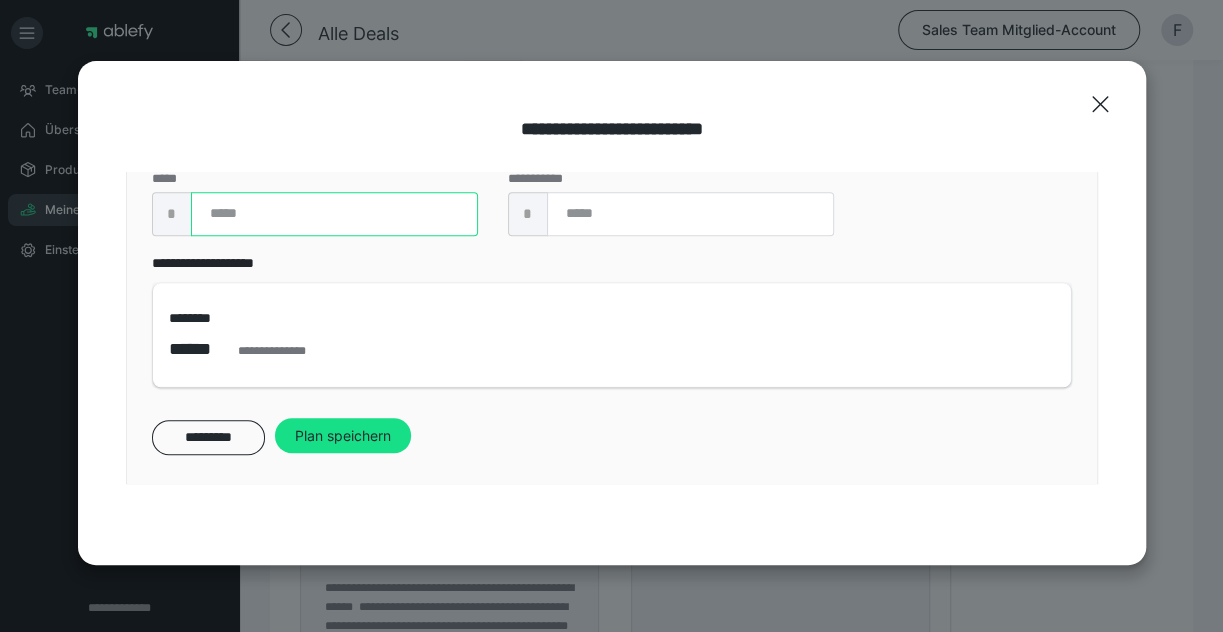 type on "*" 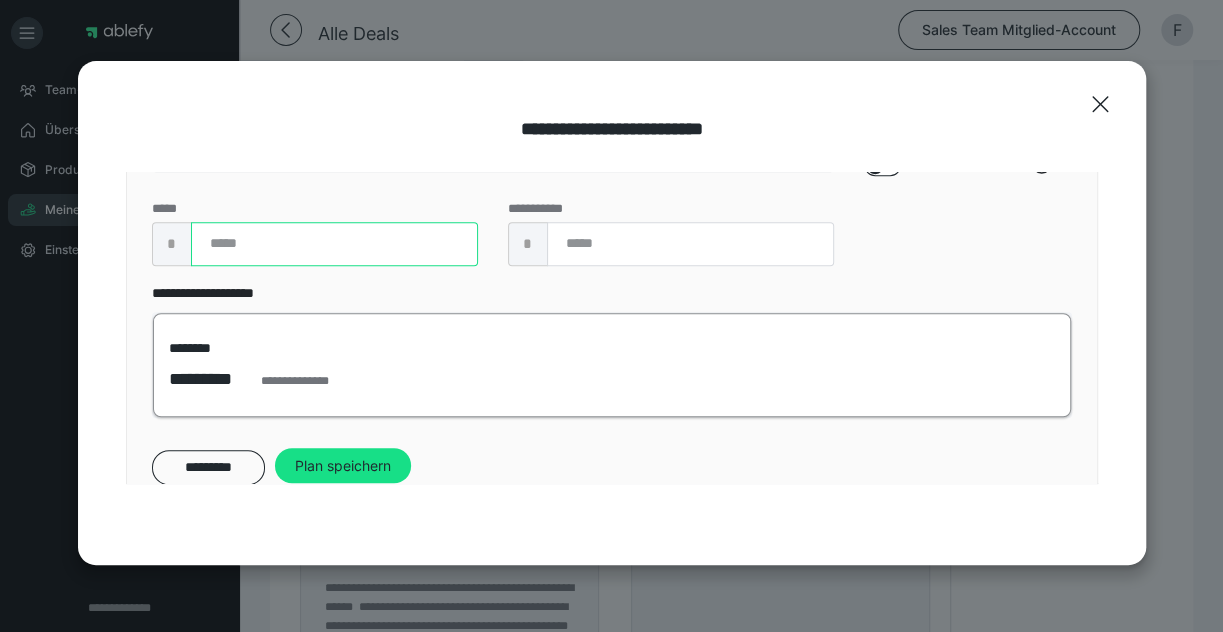 scroll, scrollTop: 672, scrollLeft: 0, axis: vertical 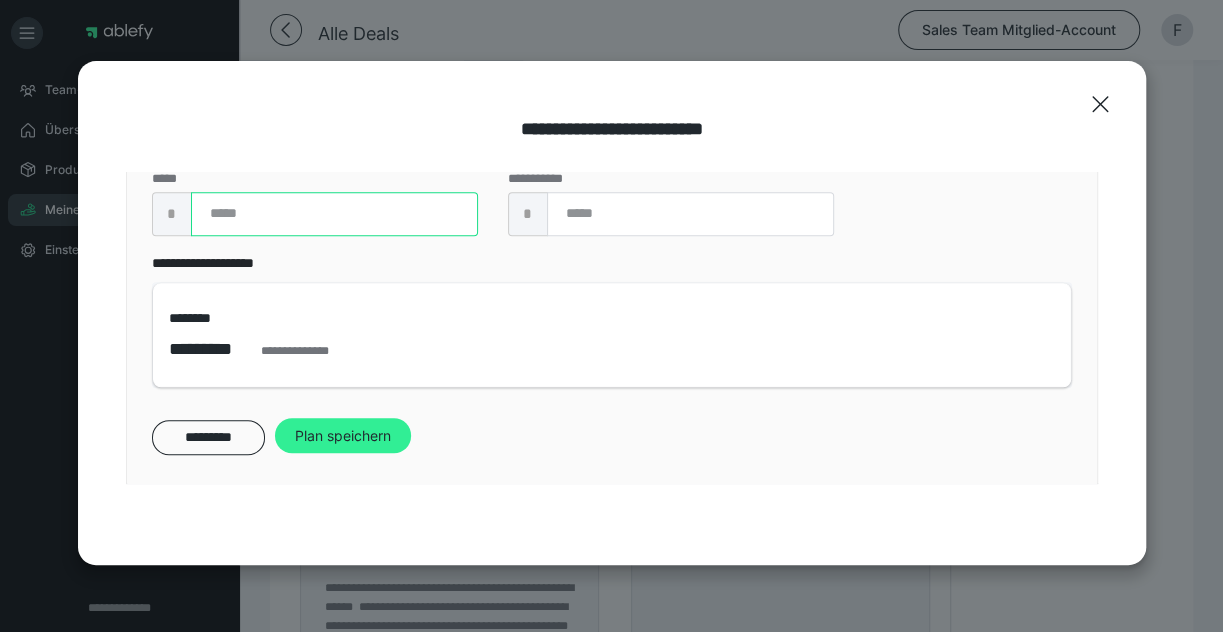 type on "****" 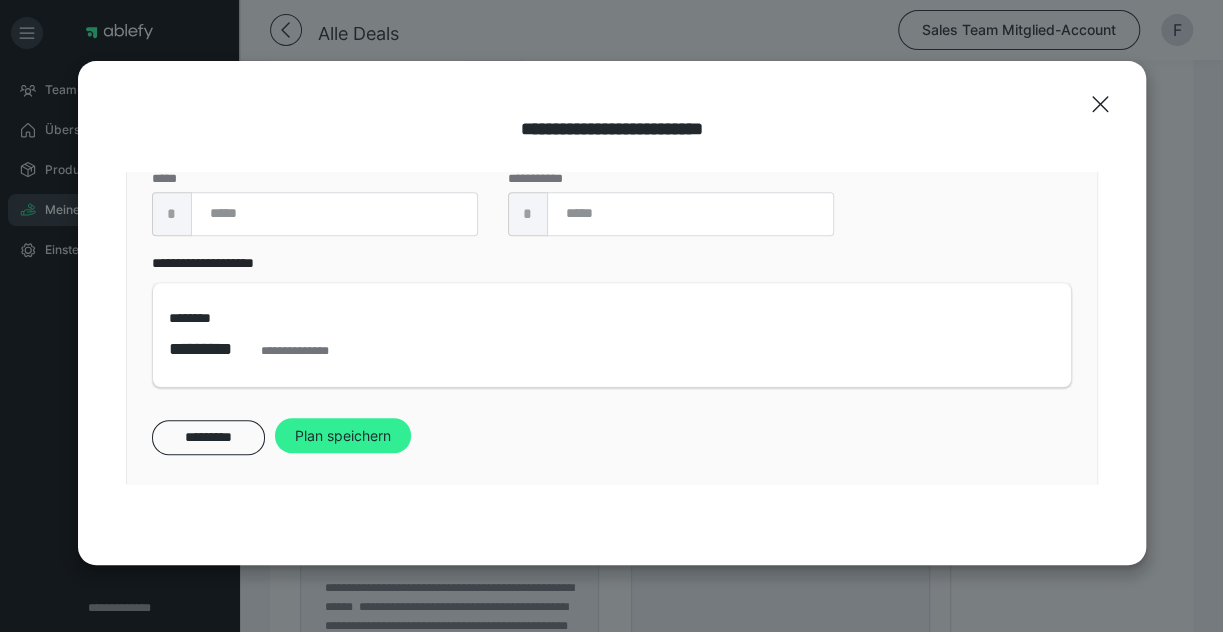 click on "Plan speichern" at bounding box center (343, 436) 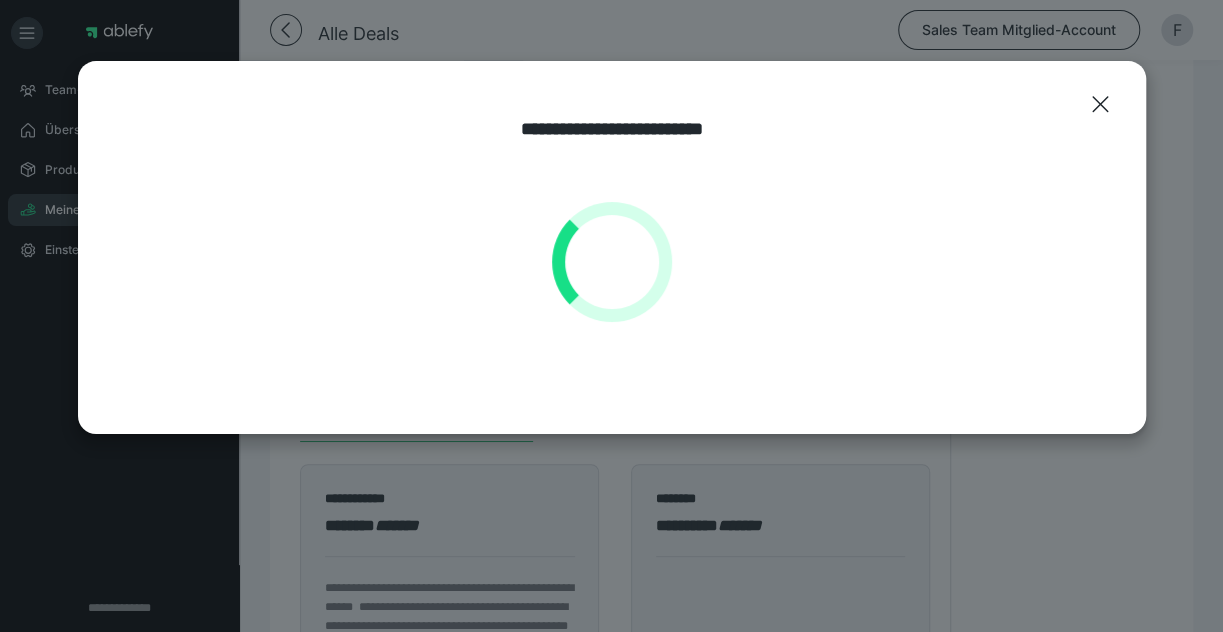 scroll, scrollTop: 0, scrollLeft: 0, axis: both 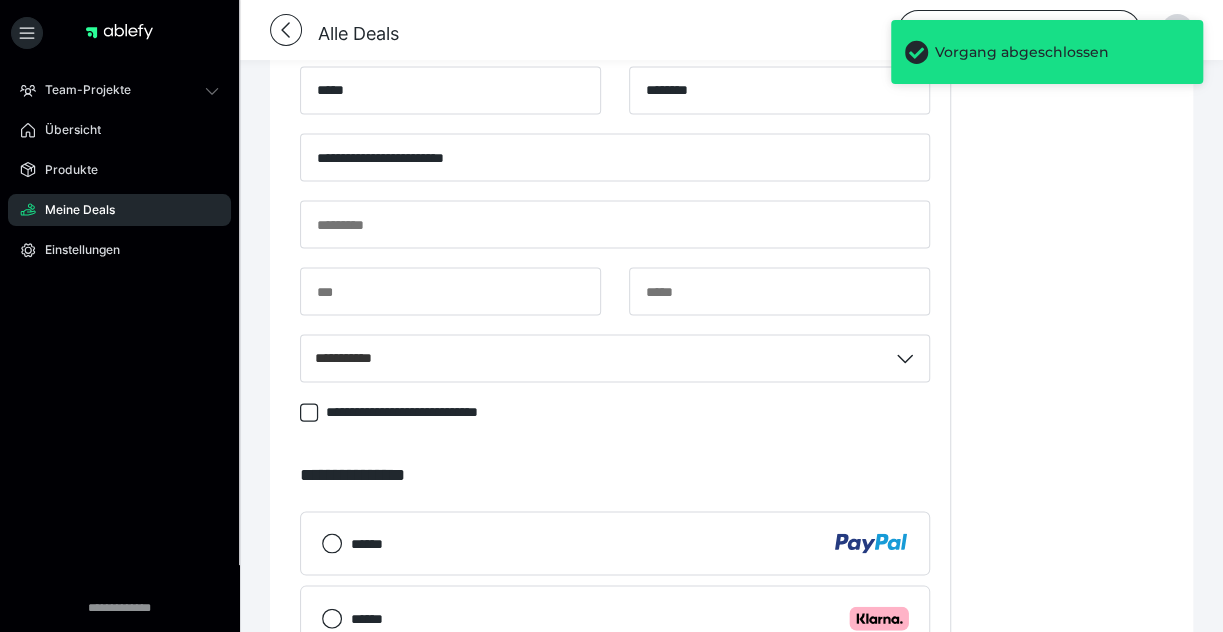 click on "******" at bounding box center (373, 543) 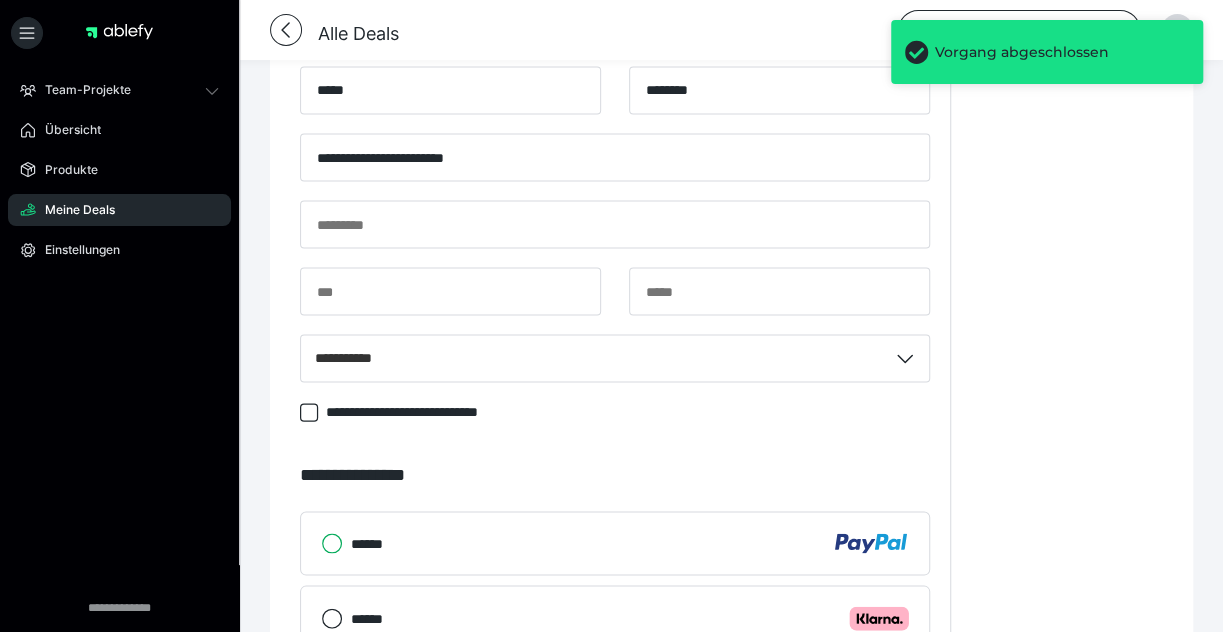 click on "******" at bounding box center (321, 543) 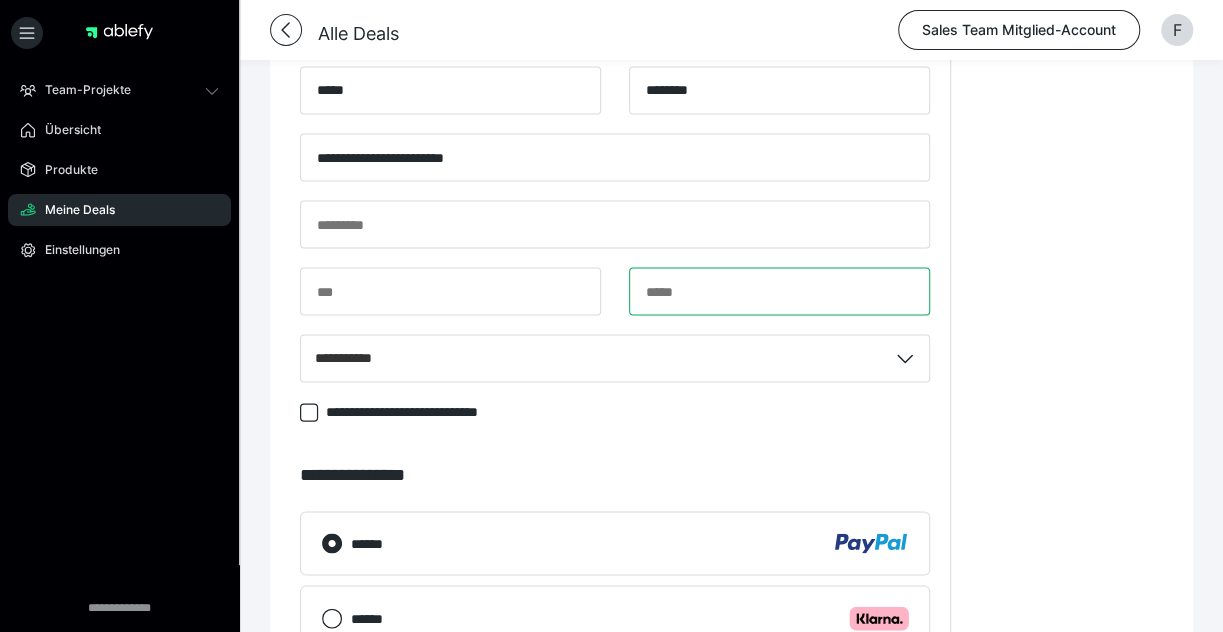 click at bounding box center [779, 291] 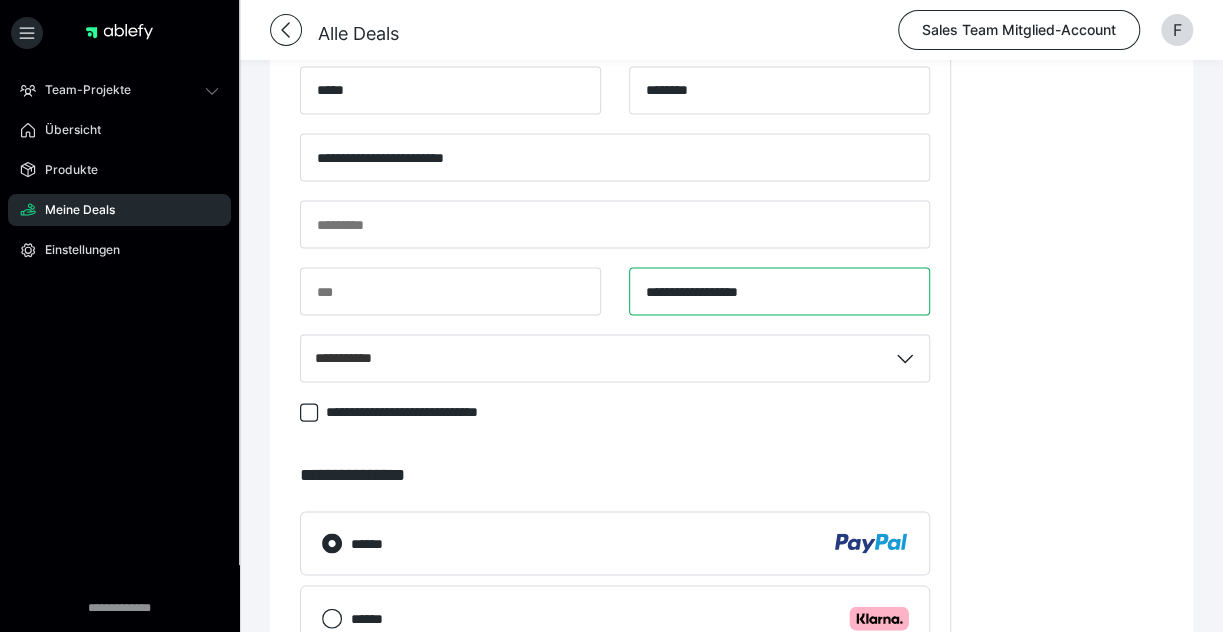 type on "**********" 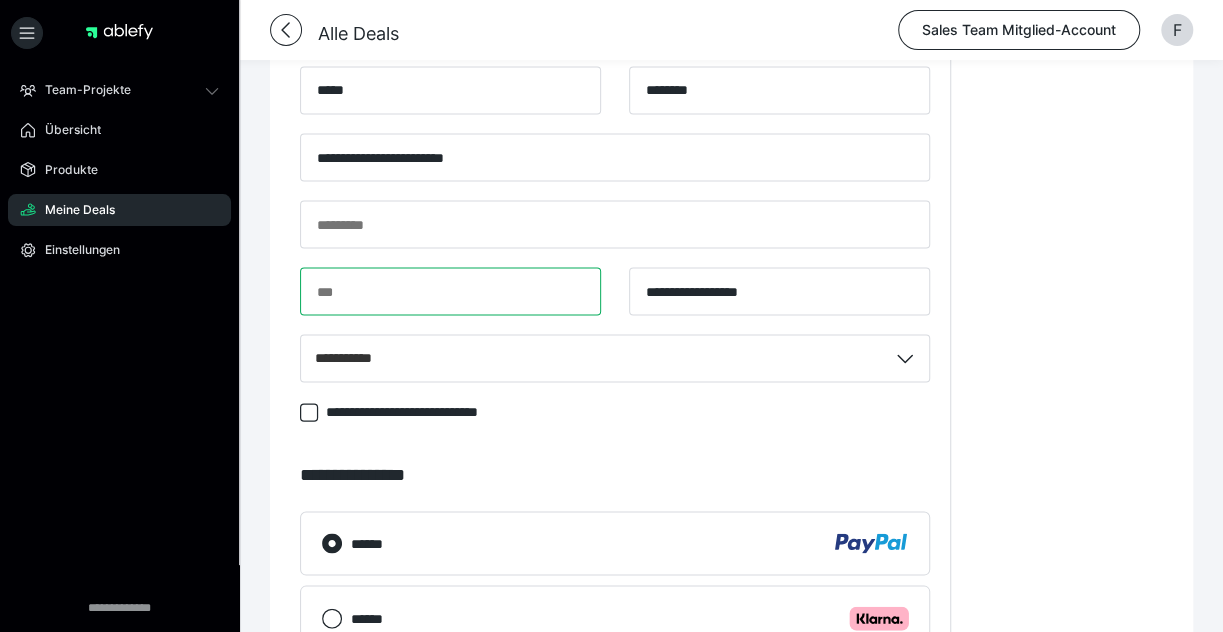click at bounding box center [450, 291] 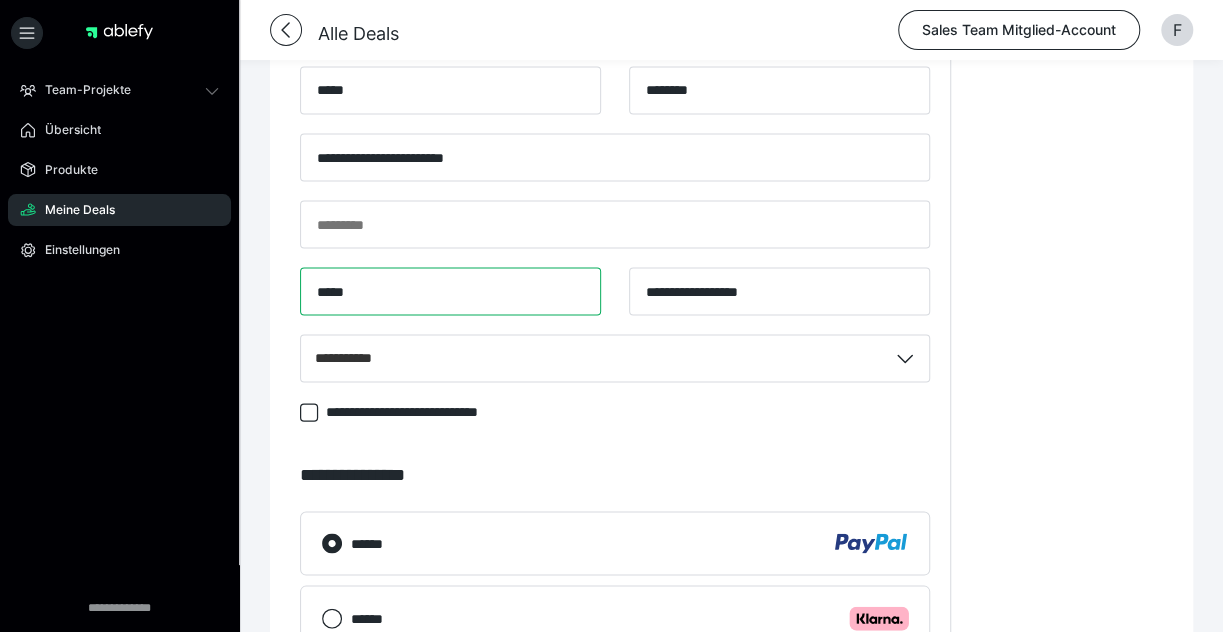 type on "*****" 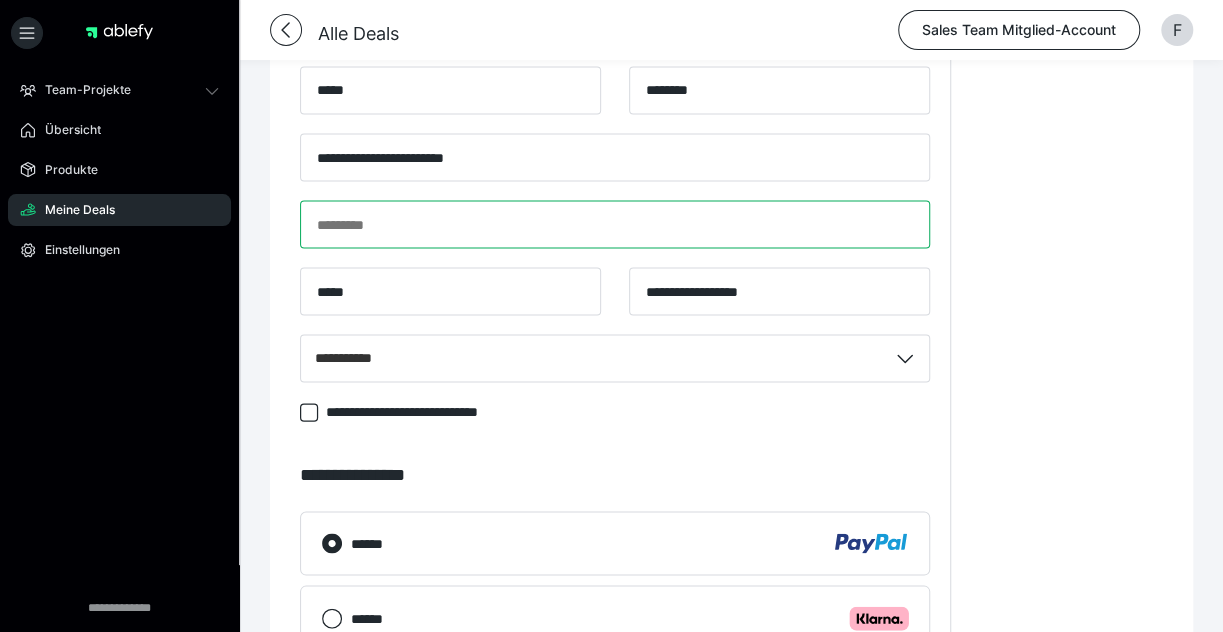 click at bounding box center (615, 224) 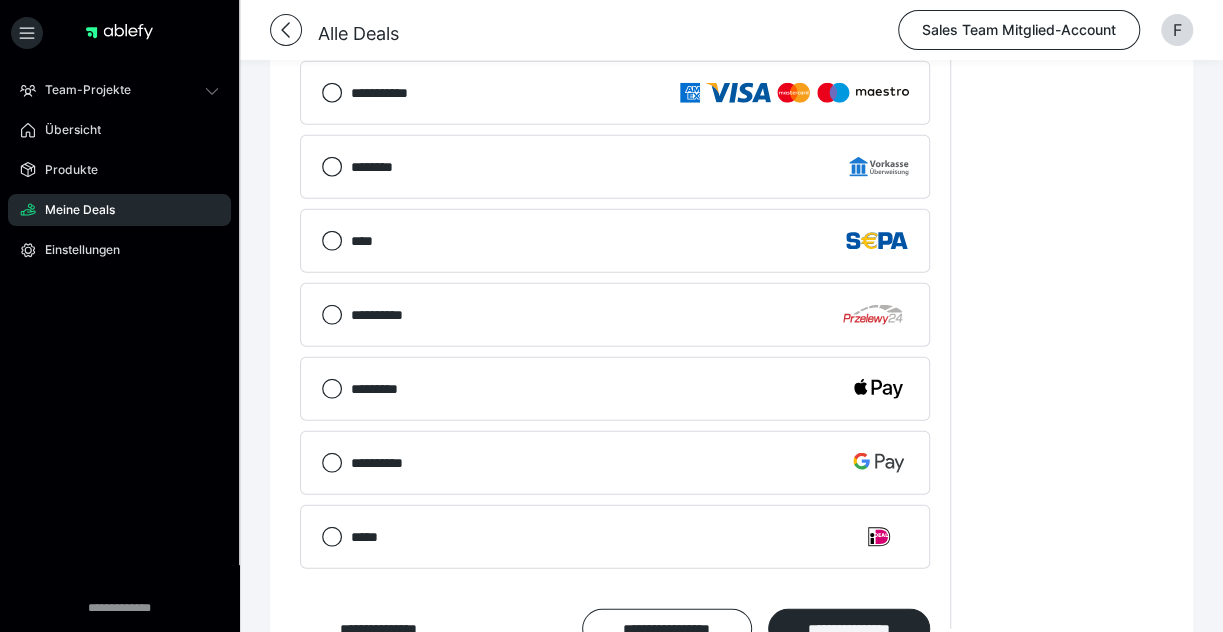 scroll, scrollTop: 2456, scrollLeft: 0, axis: vertical 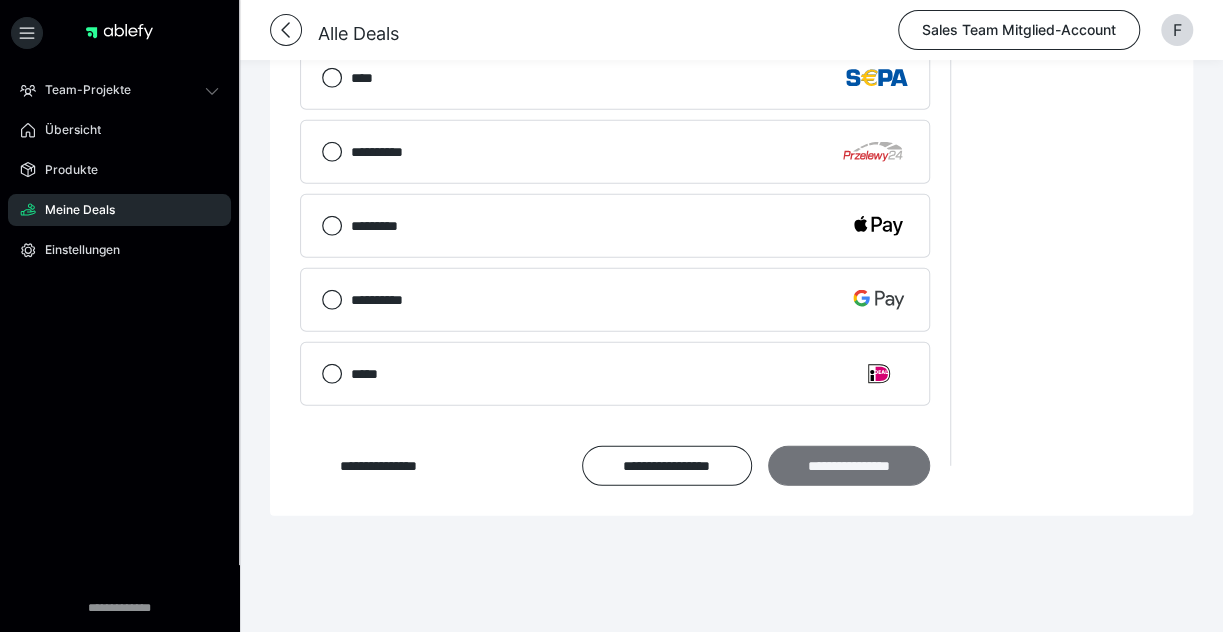 type on "**********" 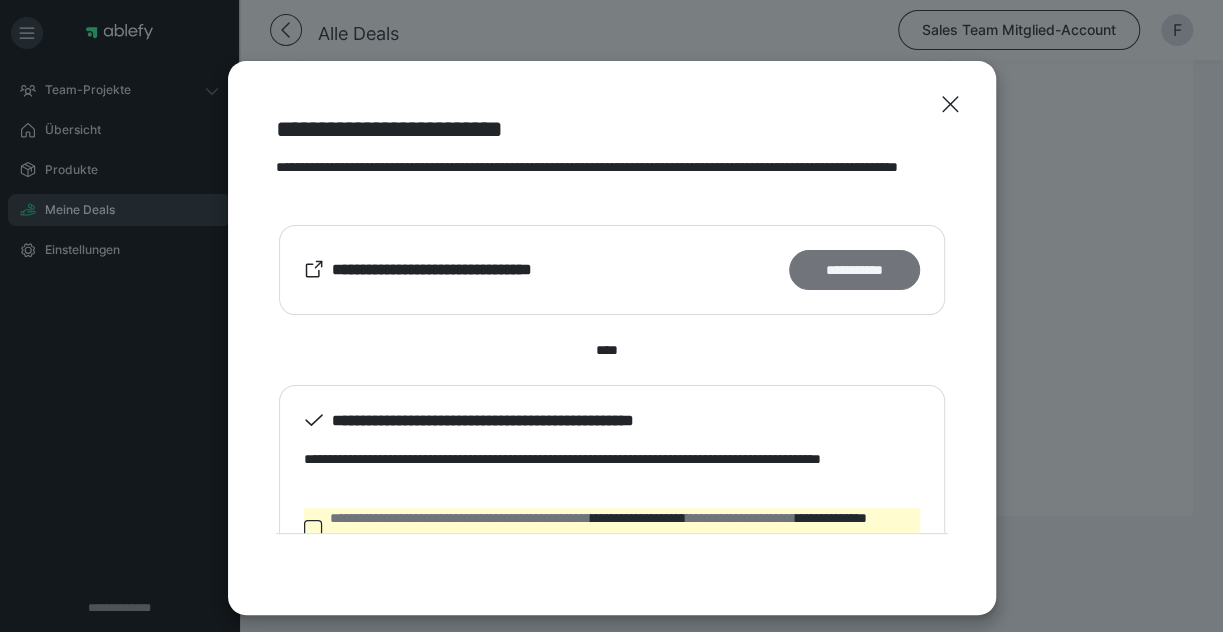 click on "**********" at bounding box center (854, 269) 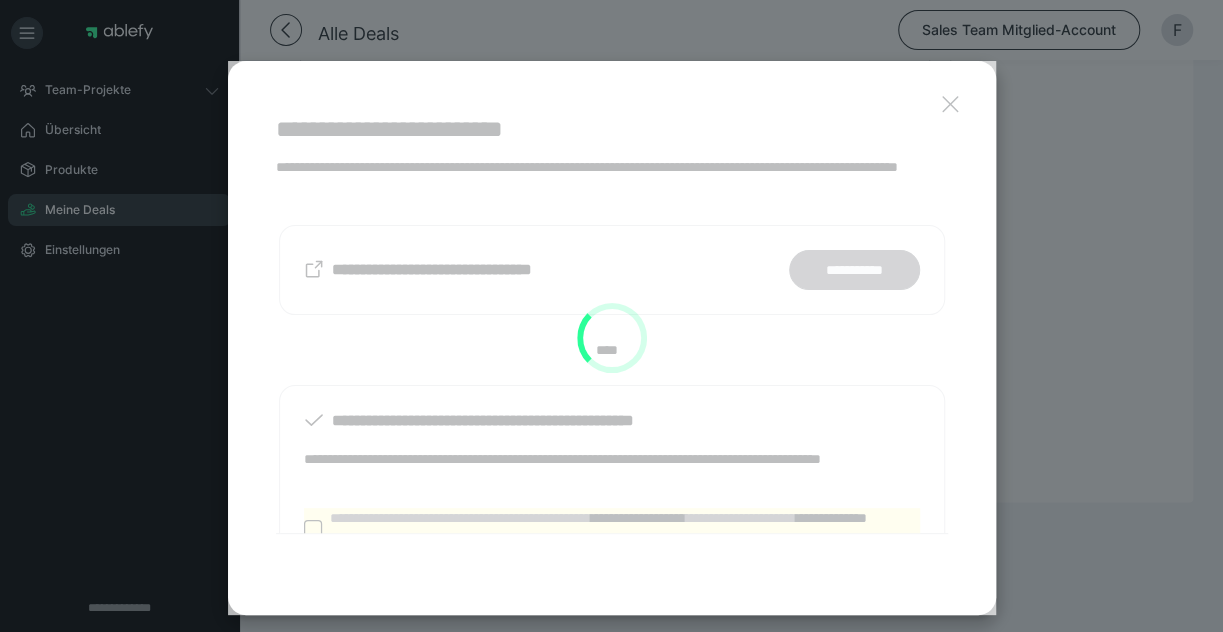 scroll, scrollTop: 1772, scrollLeft: 0, axis: vertical 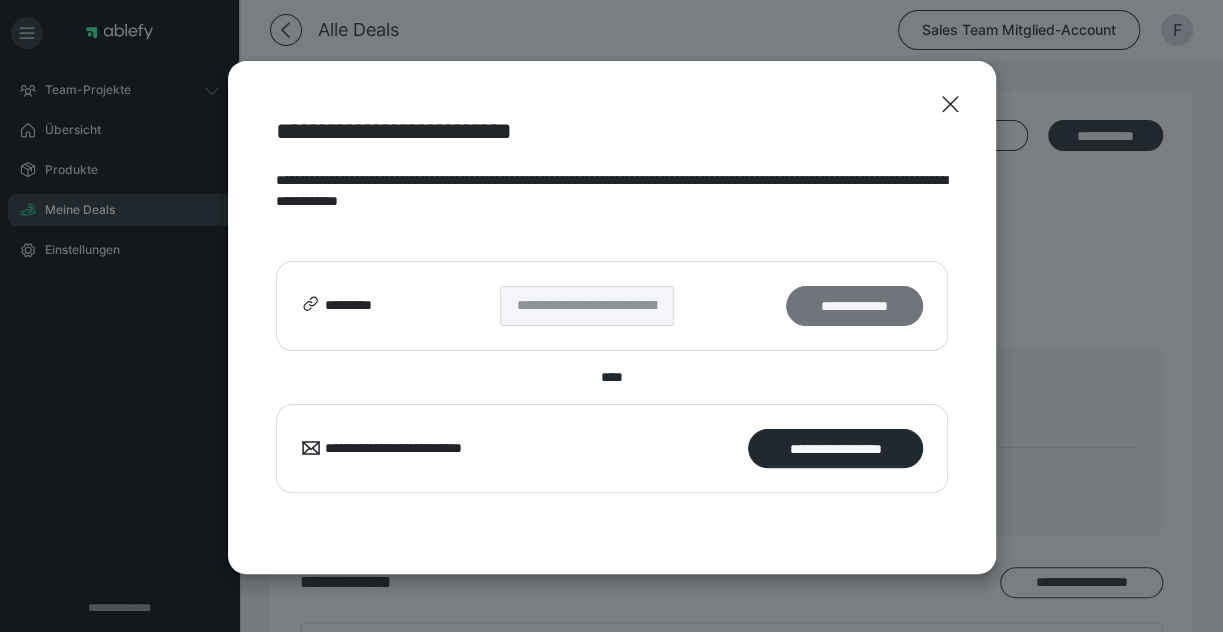 click on "**********" at bounding box center (854, 305) 